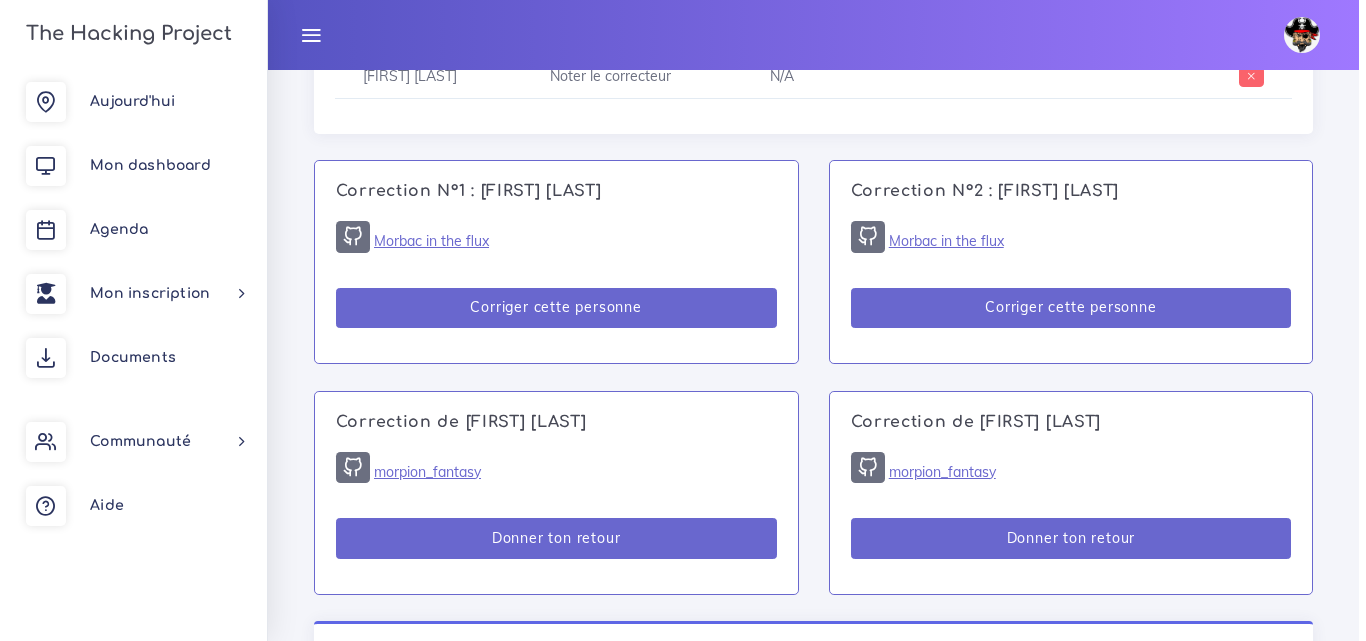 scroll, scrollTop: 1200, scrollLeft: 0, axis: vertical 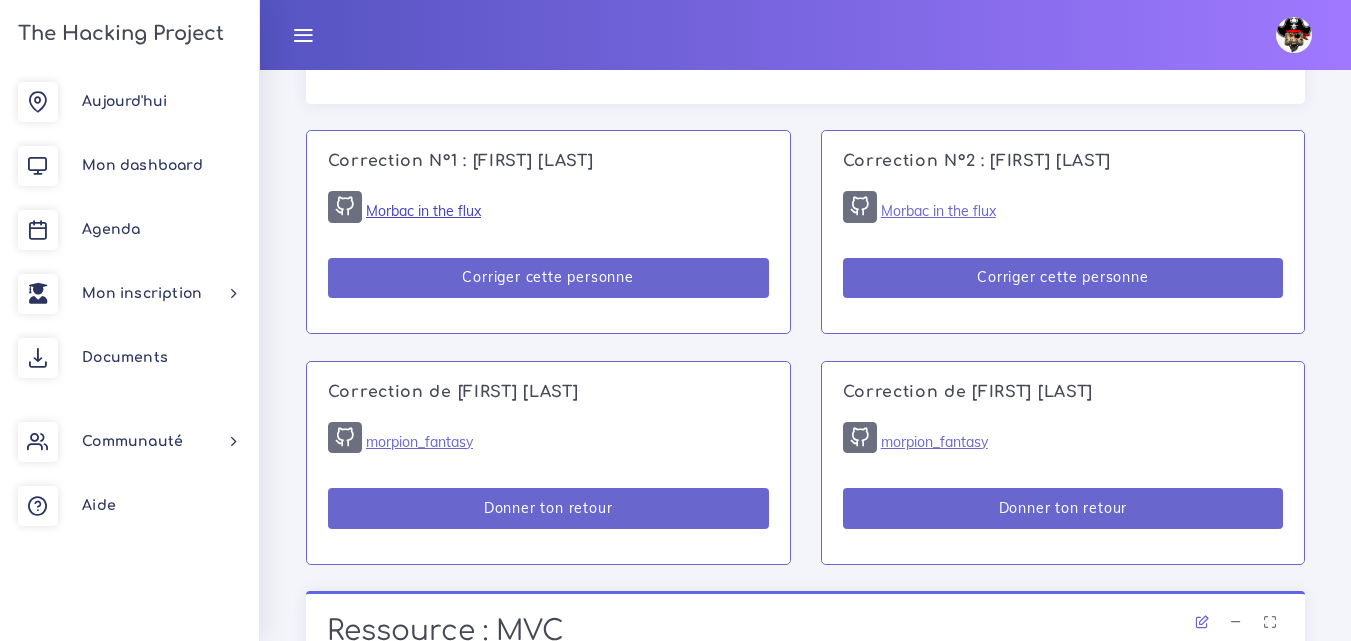 click on "Morbac in the flux" at bounding box center [423, 211] 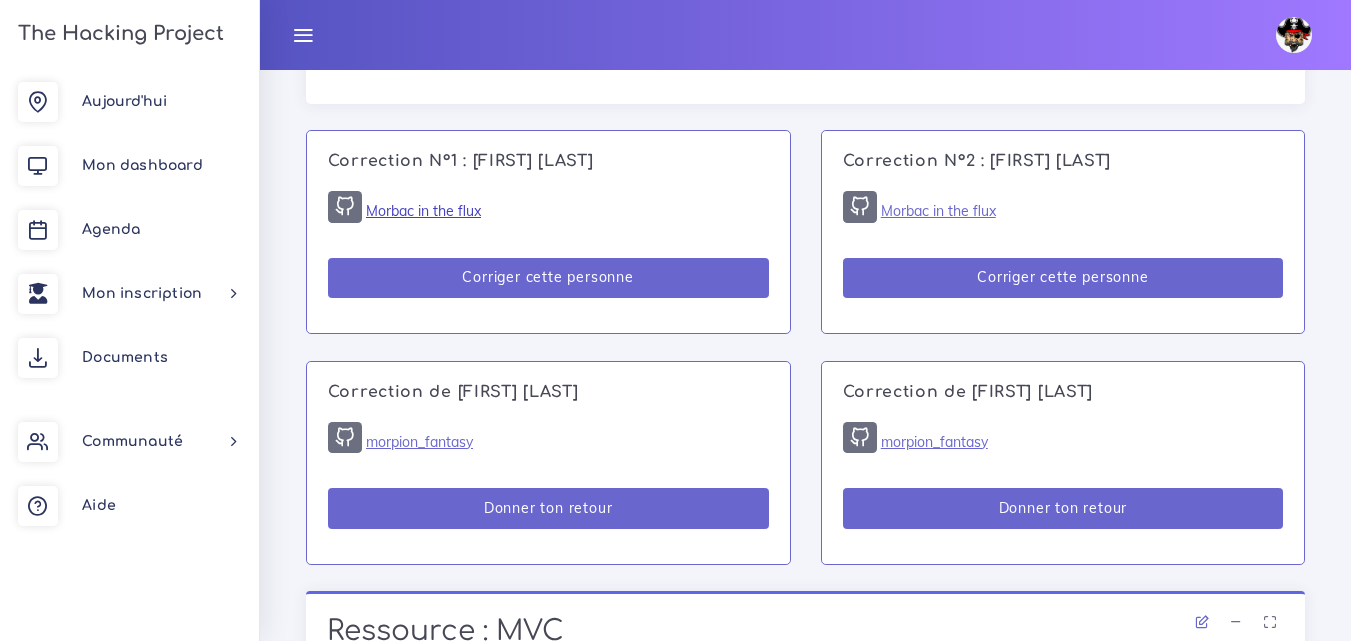 click on "Morbac in the flux" at bounding box center (423, 211) 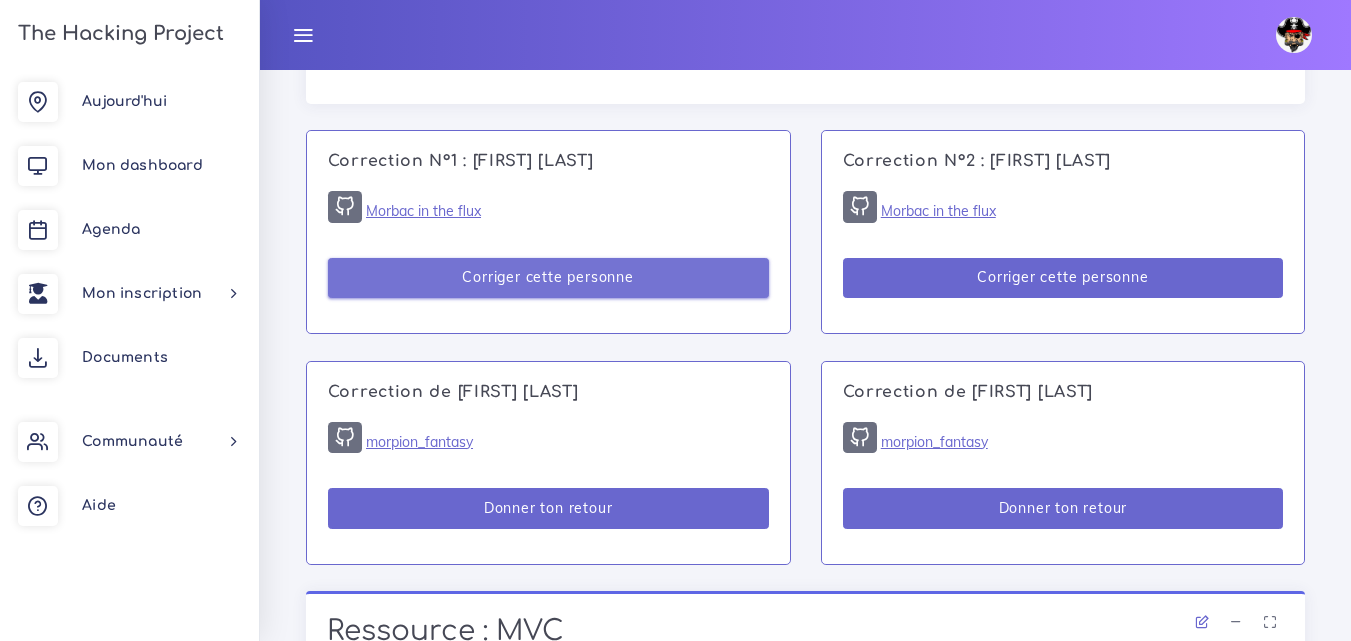 click on "Corriger cette personne" at bounding box center [548, 278] 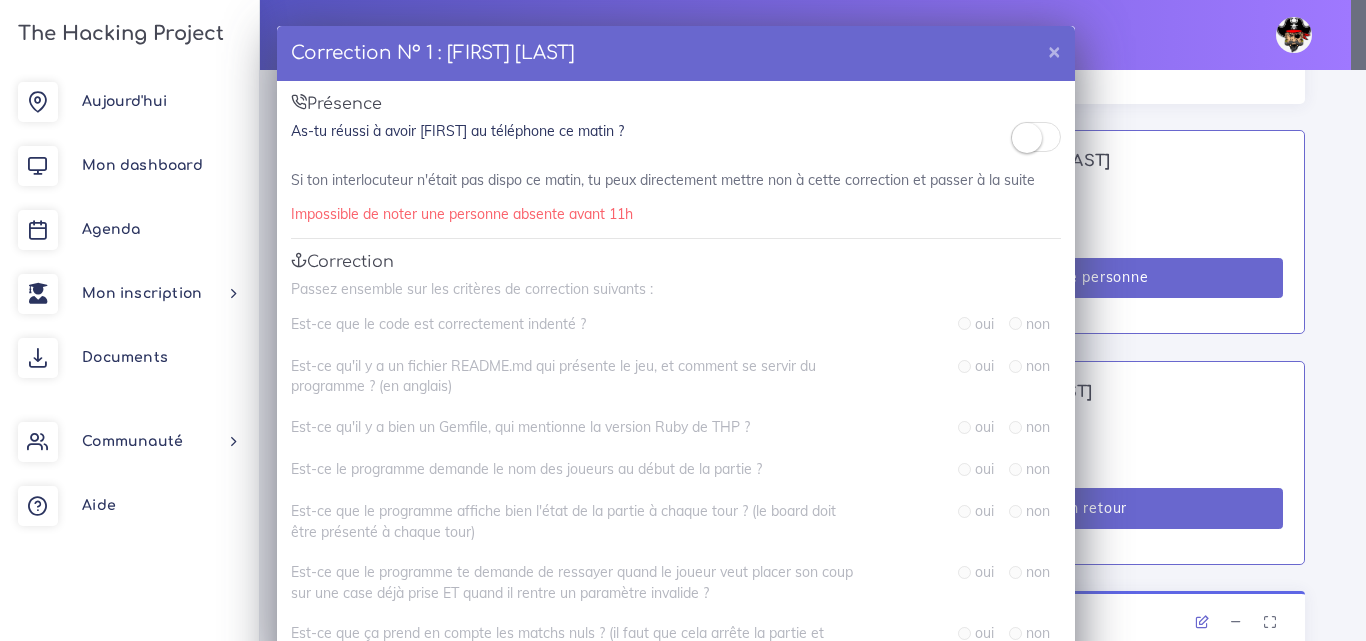 click at bounding box center (1027, 138) 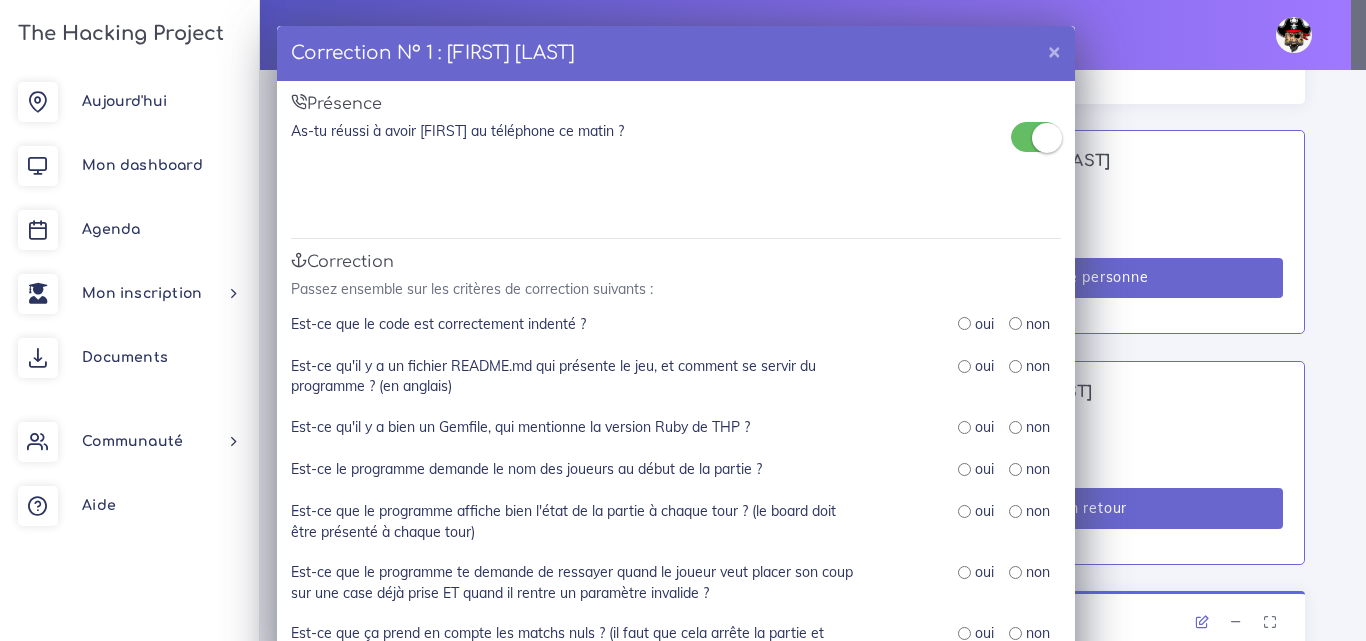 click on "oui" at bounding box center [984, 324] 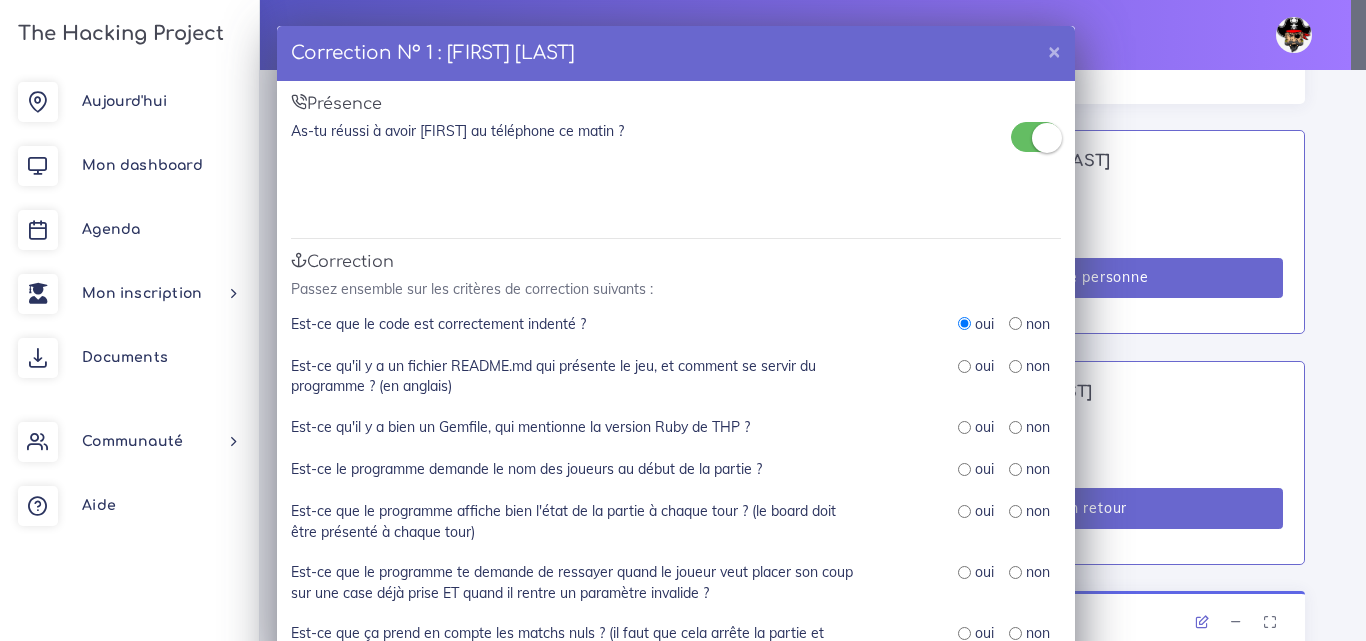 click at bounding box center [1015, 366] 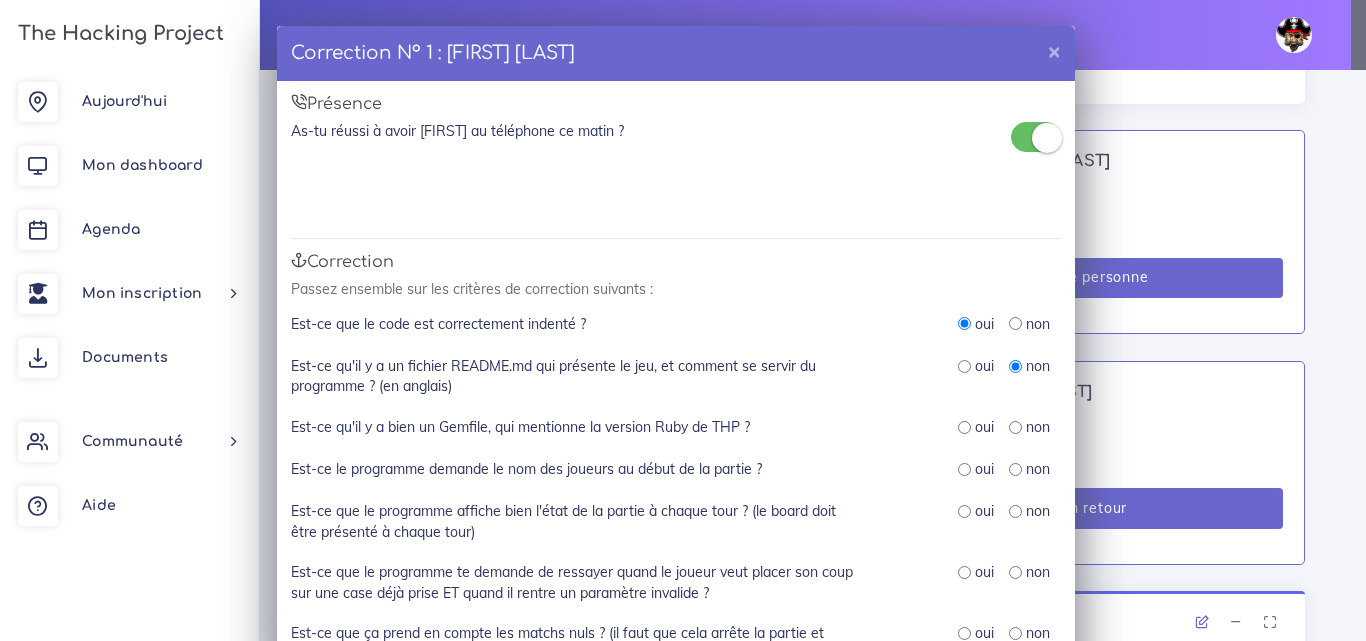 click on "oui" at bounding box center (976, 427) 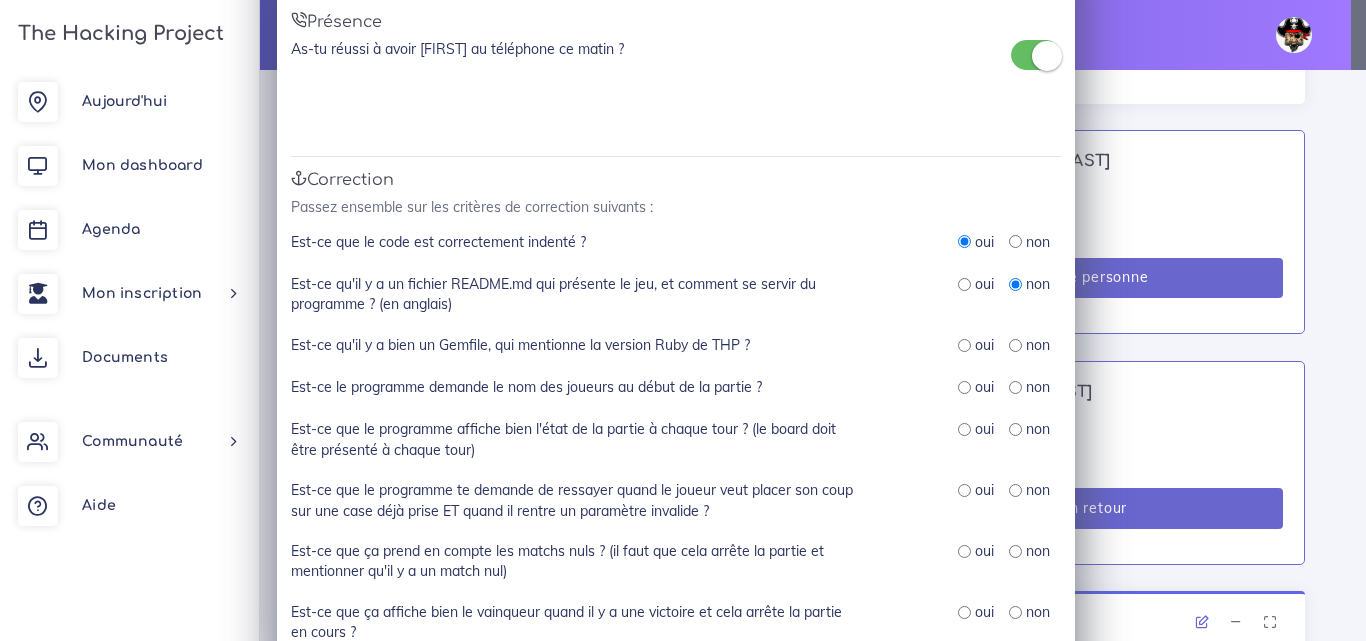 scroll, scrollTop: 200, scrollLeft: 0, axis: vertical 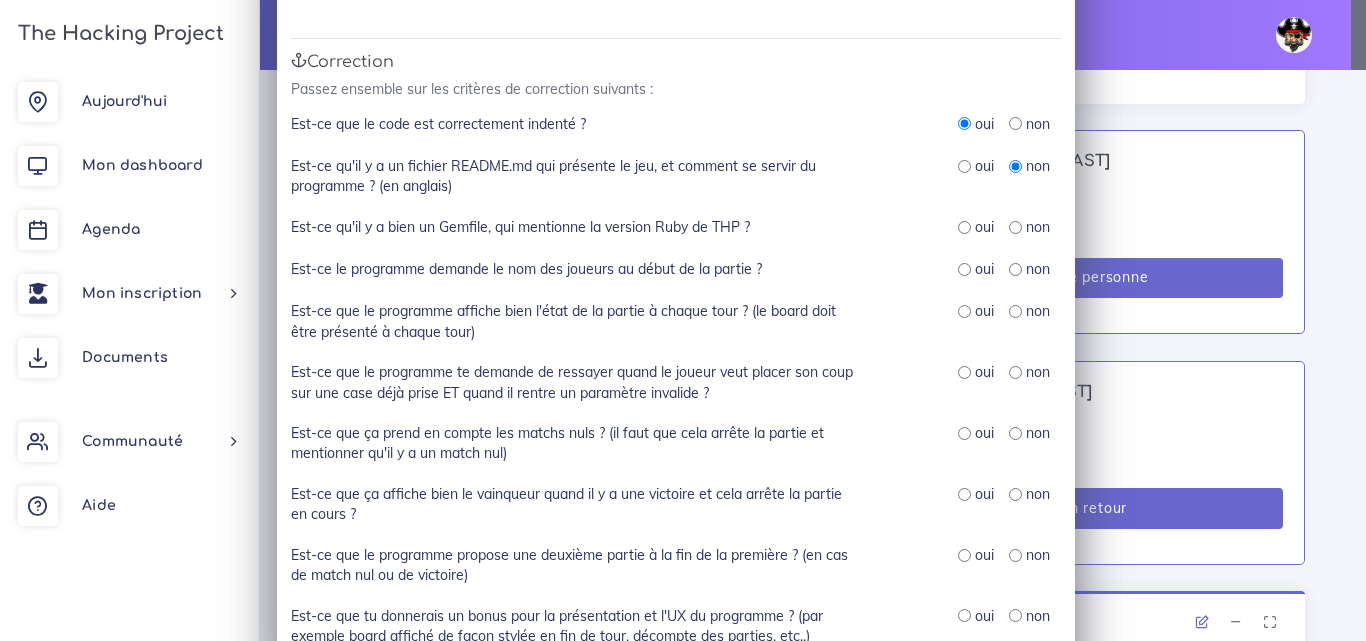 click at bounding box center (964, 227) 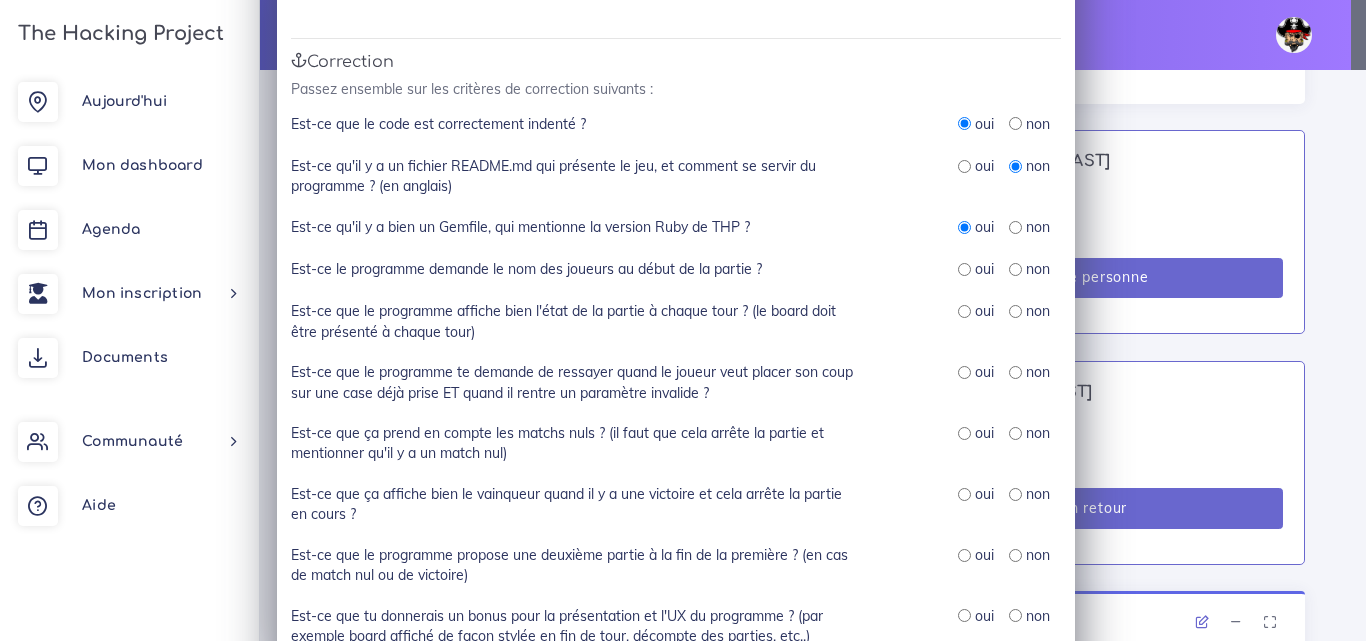 click at bounding box center (964, 269) 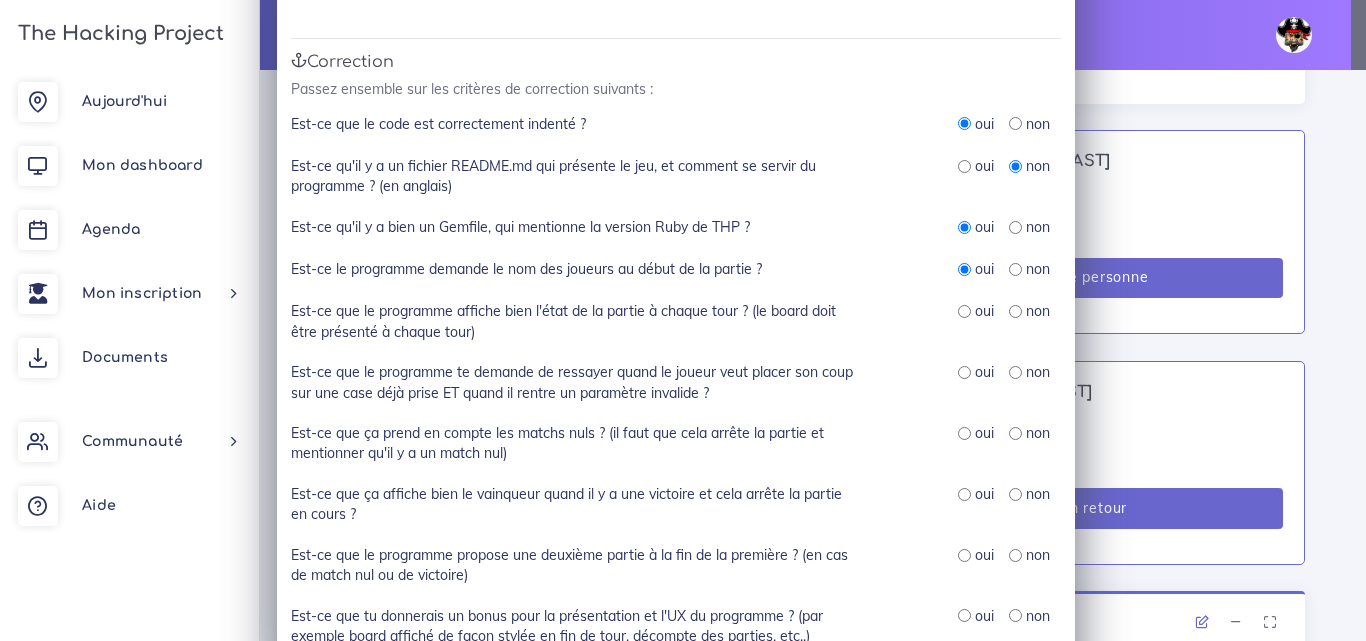 click at bounding box center (964, 311) 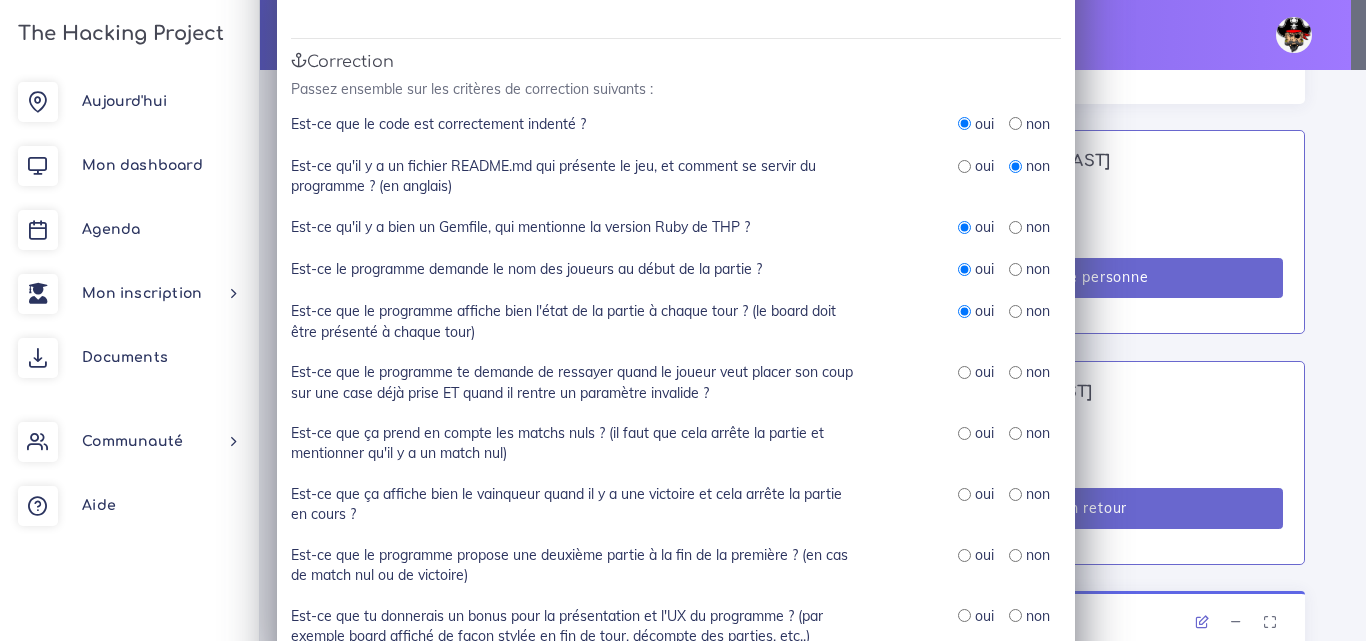 click at bounding box center [964, 372] 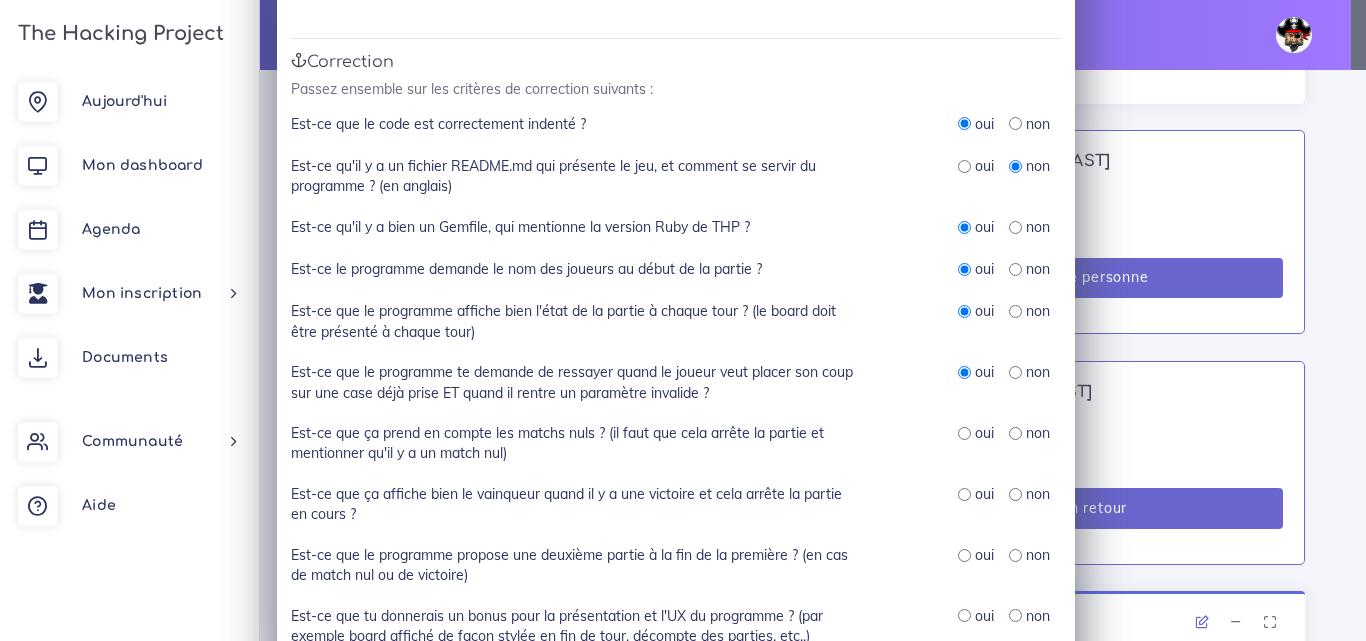 click on "oui" at bounding box center [976, 433] 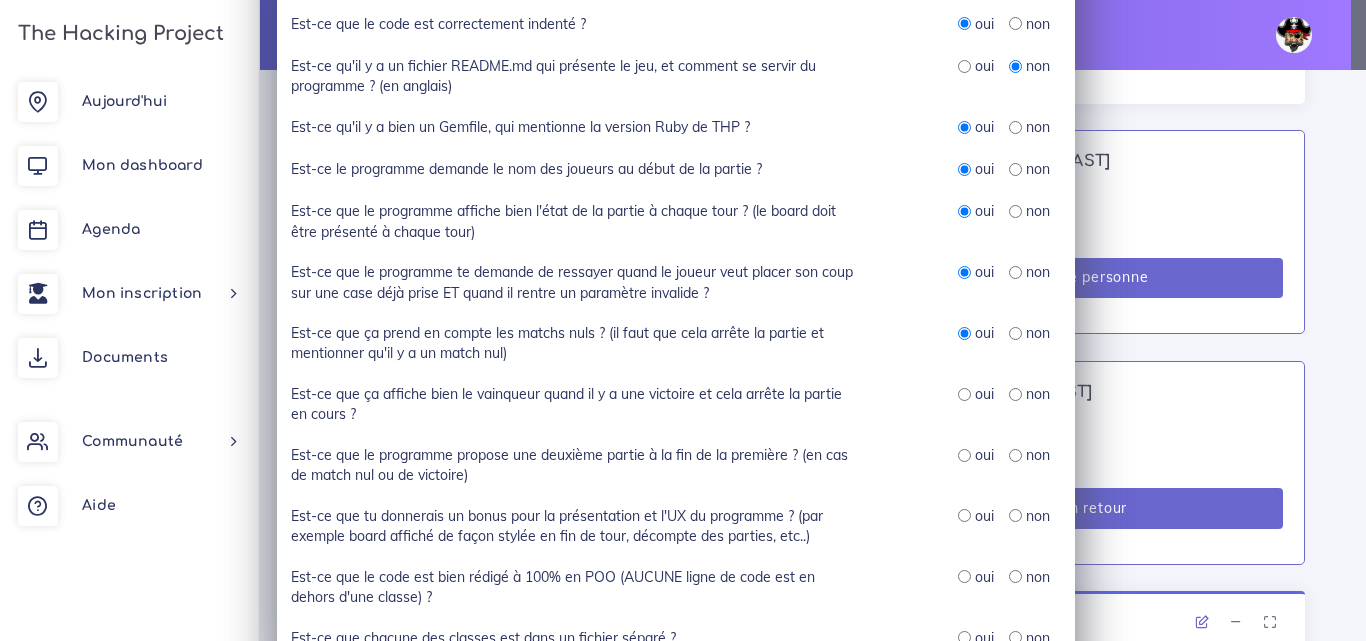 scroll, scrollTop: 400, scrollLeft: 0, axis: vertical 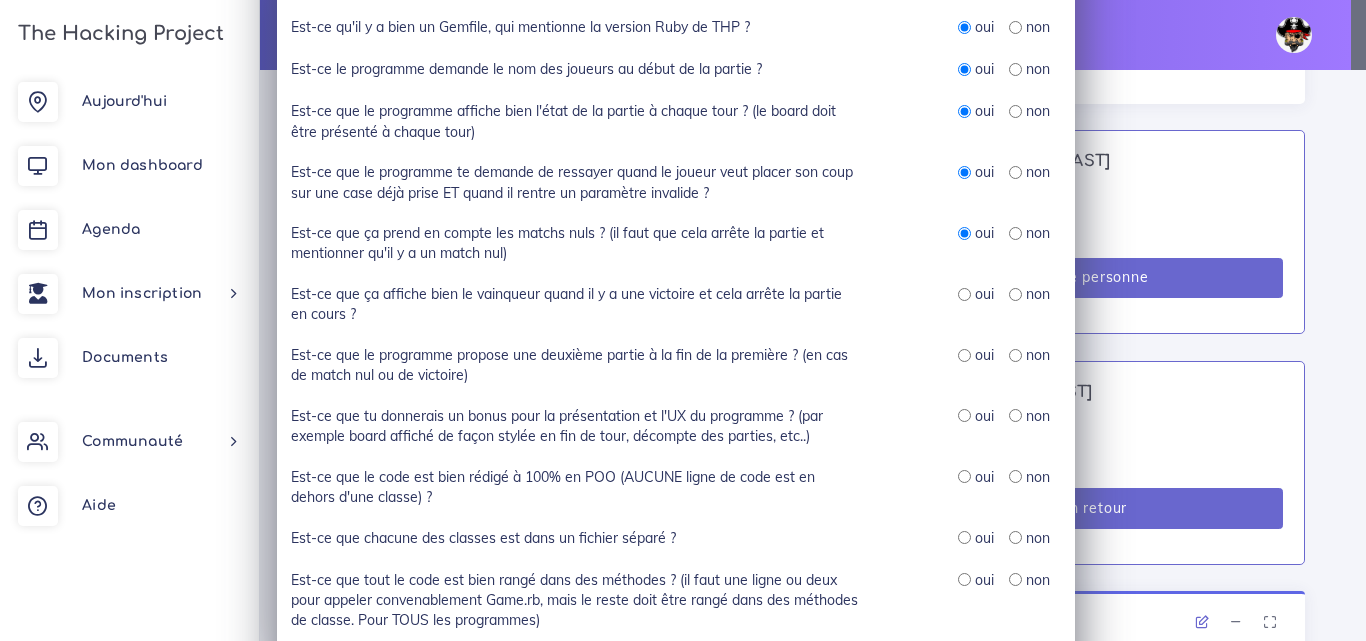 click on "oui" at bounding box center [976, 294] 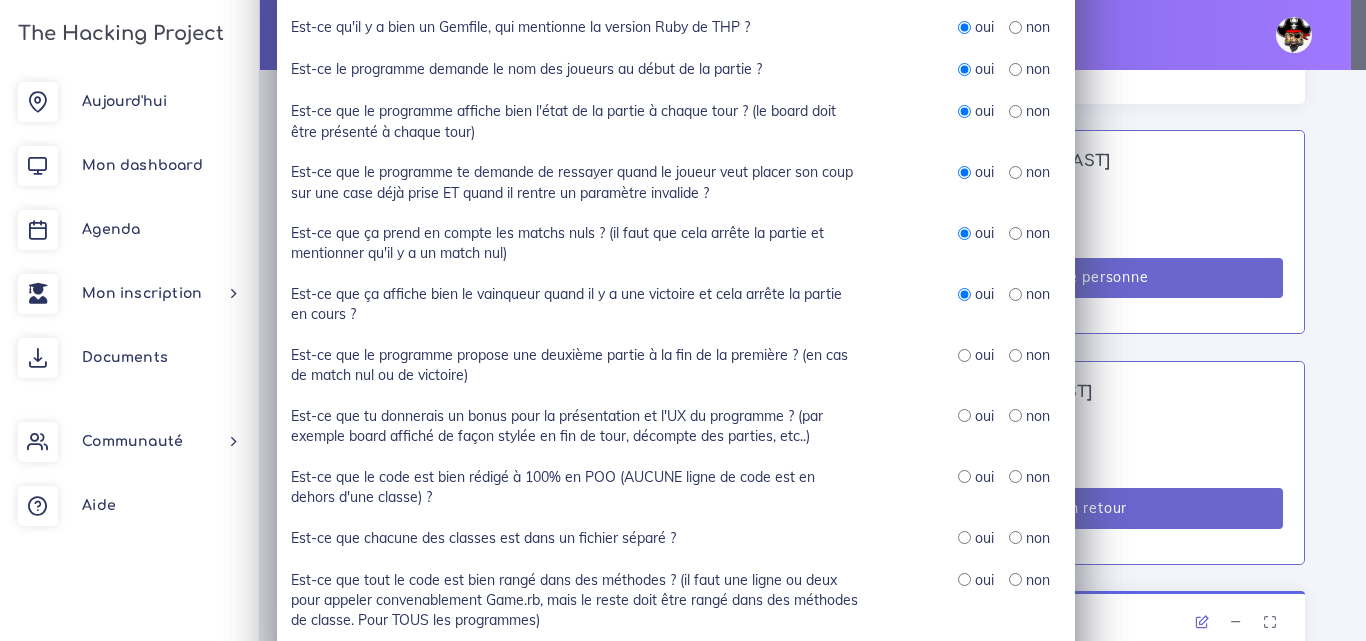 click at bounding box center (964, 355) 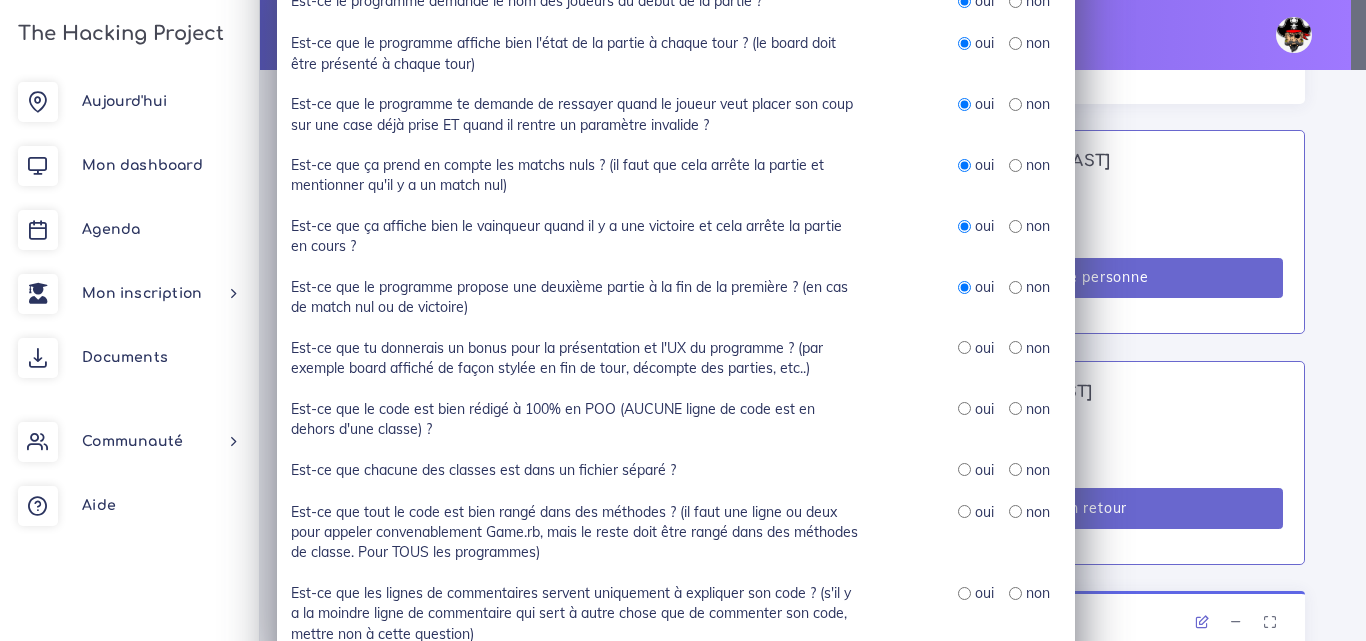 scroll, scrollTop: 500, scrollLeft: 0, axis: vertical 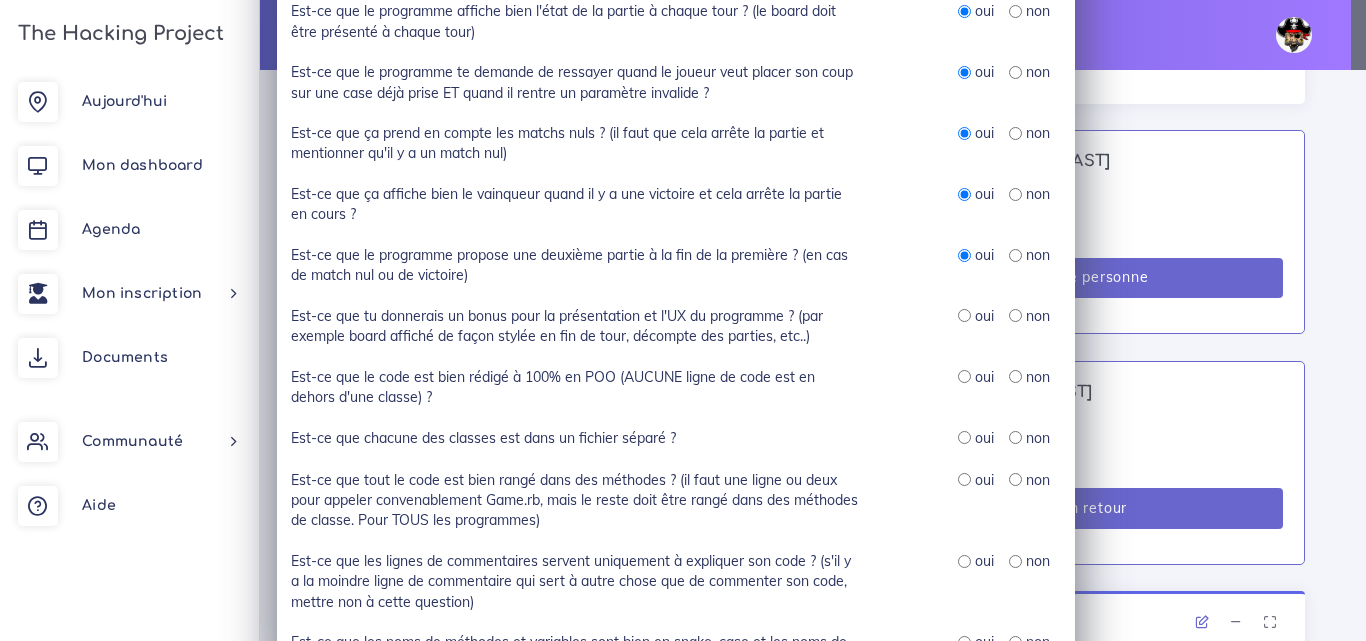 click at bounding box center (1015, 315) 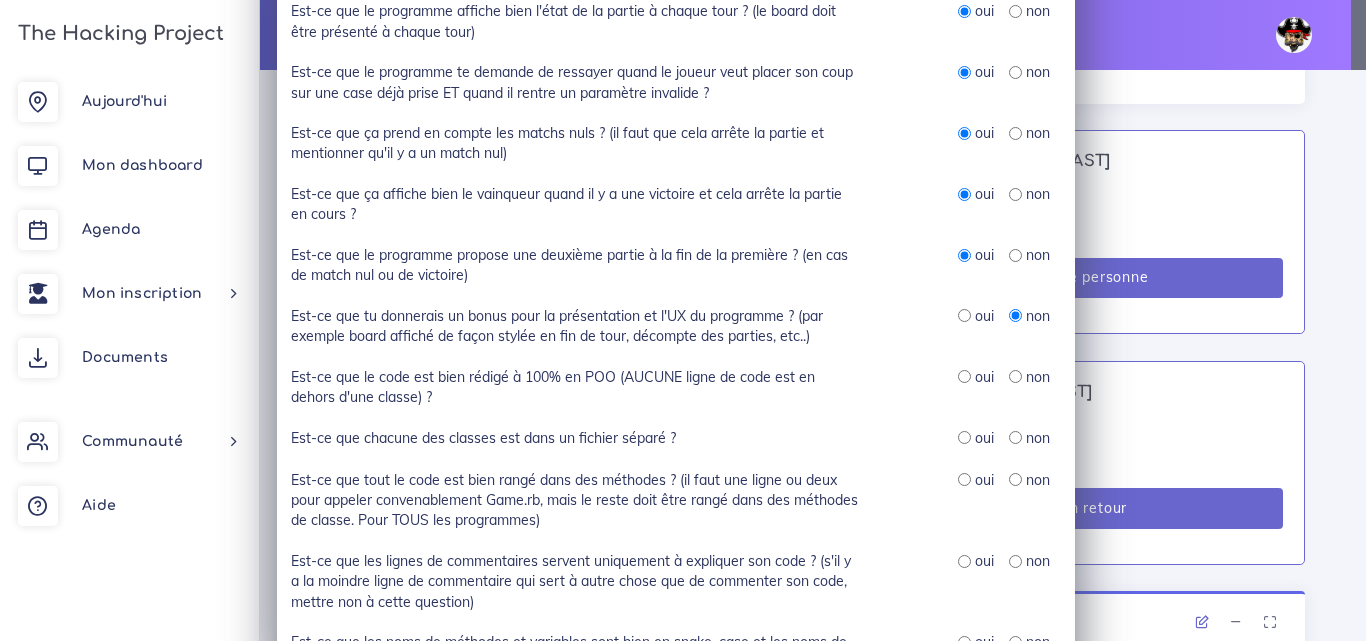 click at bounding box center (964, 376) 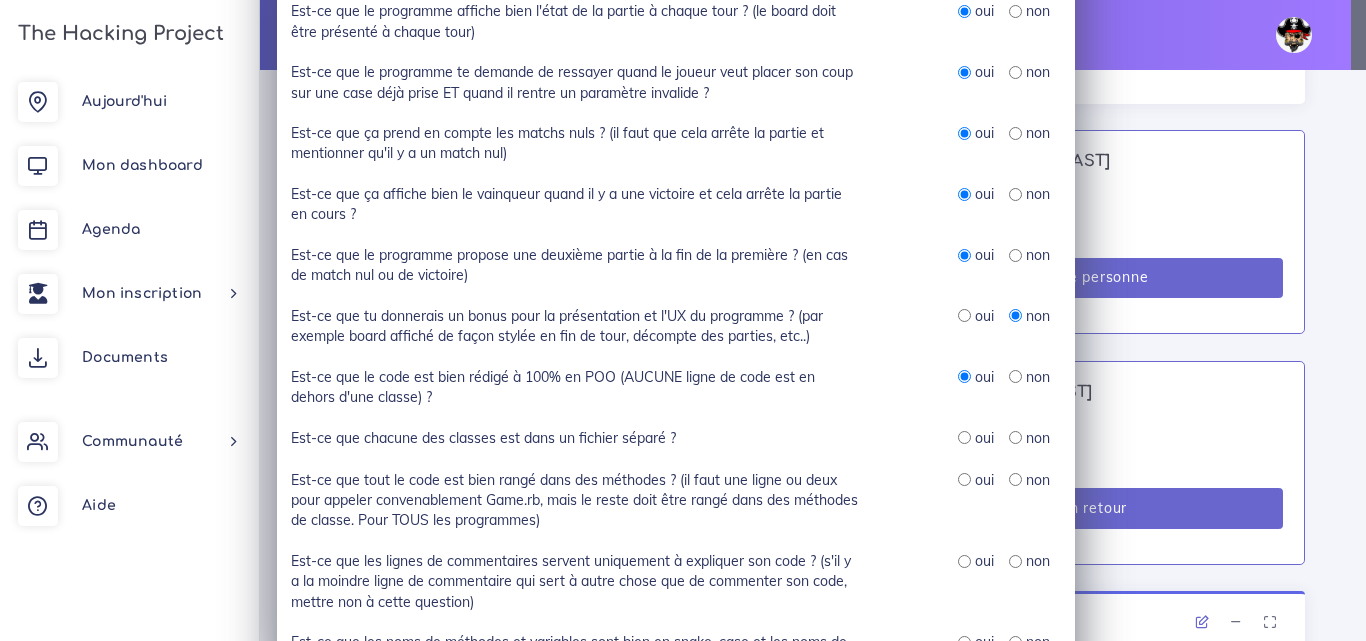 click at bounding box center [964, 437] 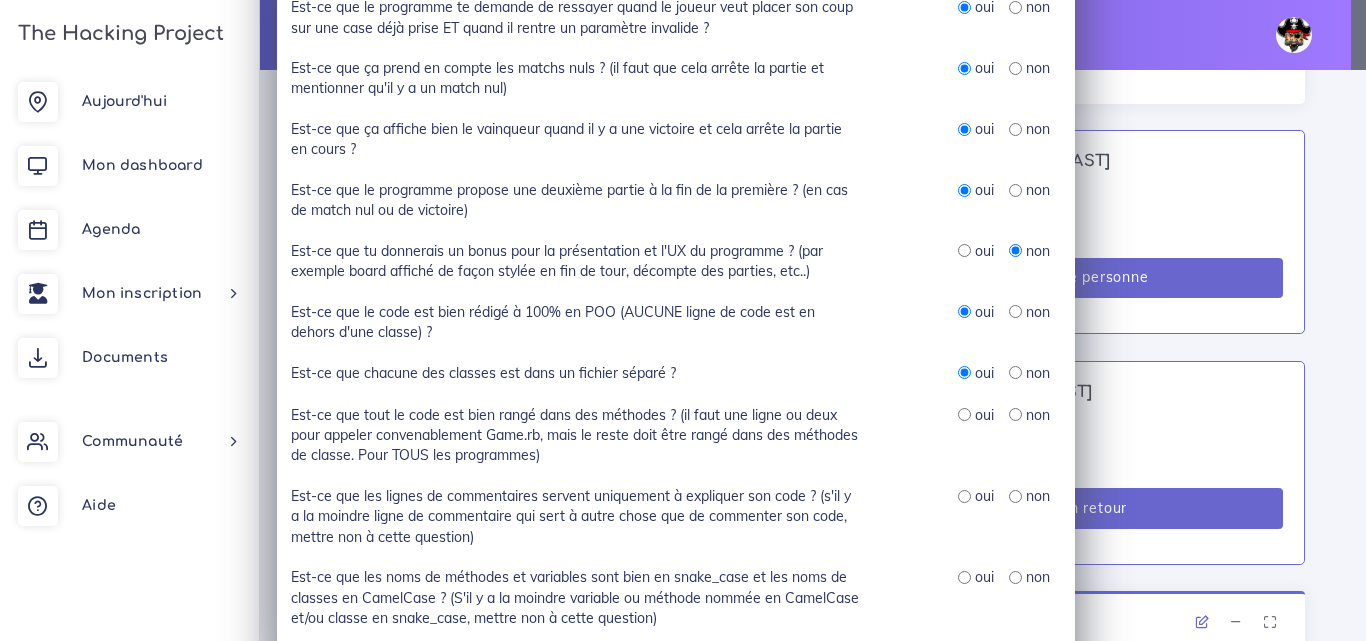 scroll, scrollTop: 600, scrollLeft: 0, axis: vertical 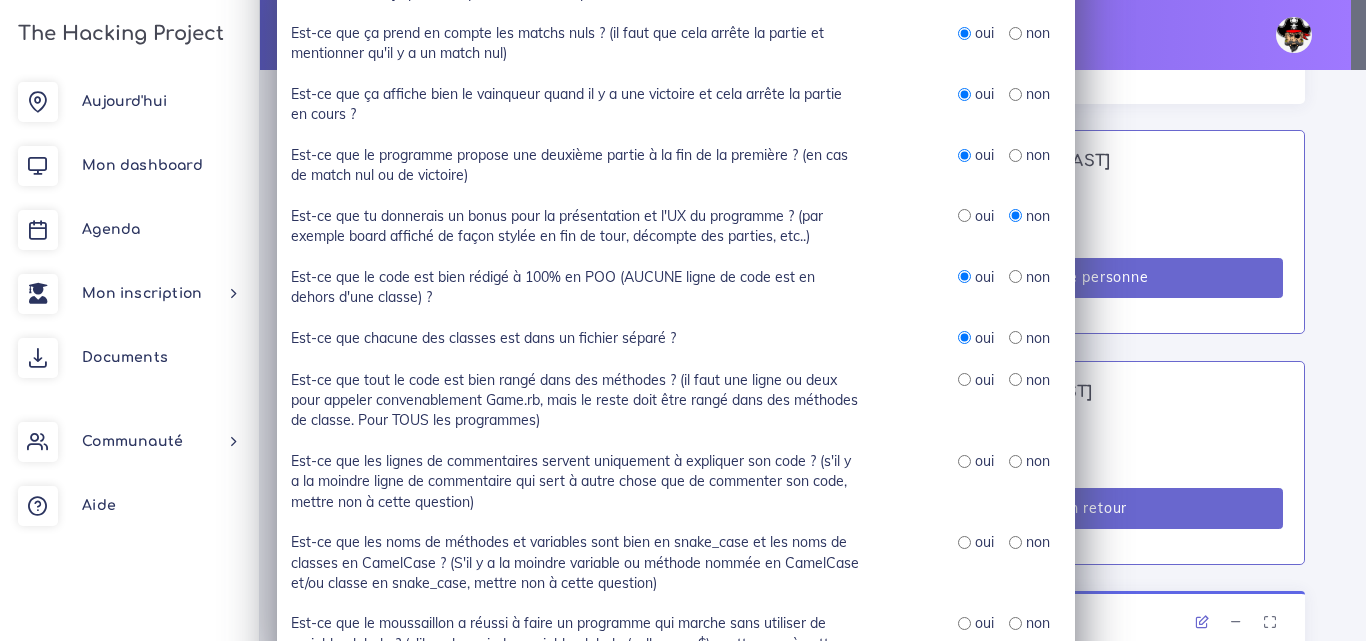 click at bounding box center [964, 379] 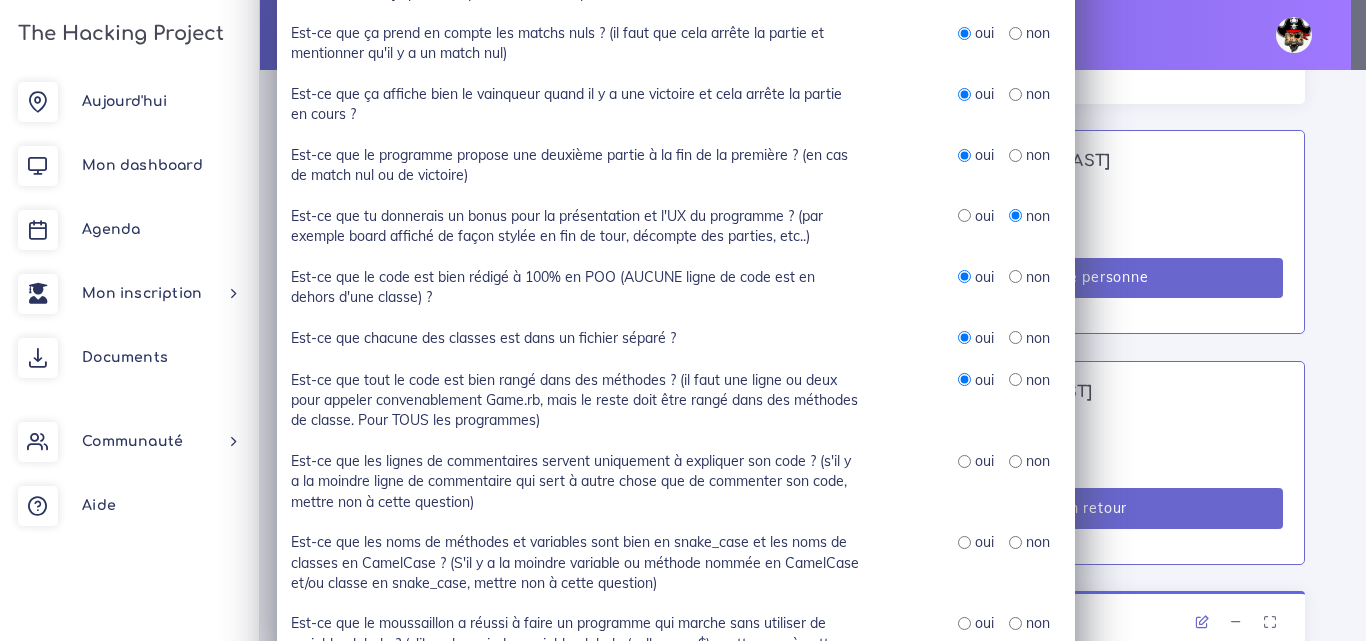 scroll, scrollTop: 700, scrollLeft: 0, axis: vertical 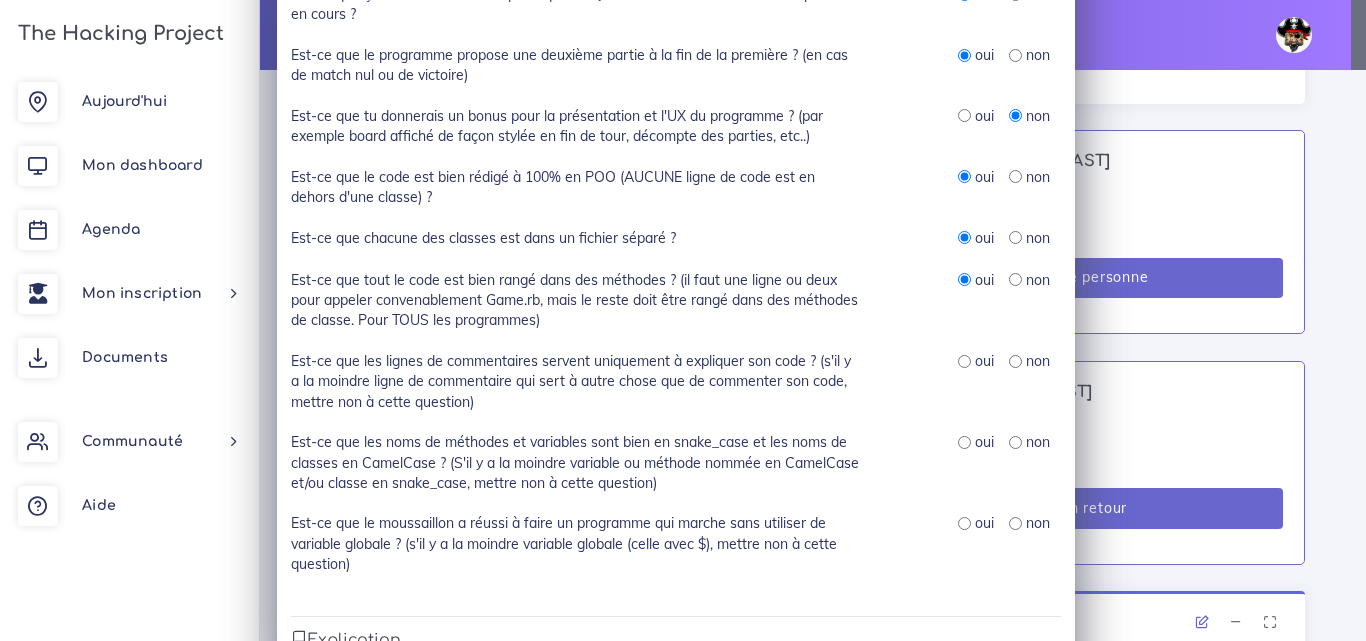 click at bounding box center (964, 361) 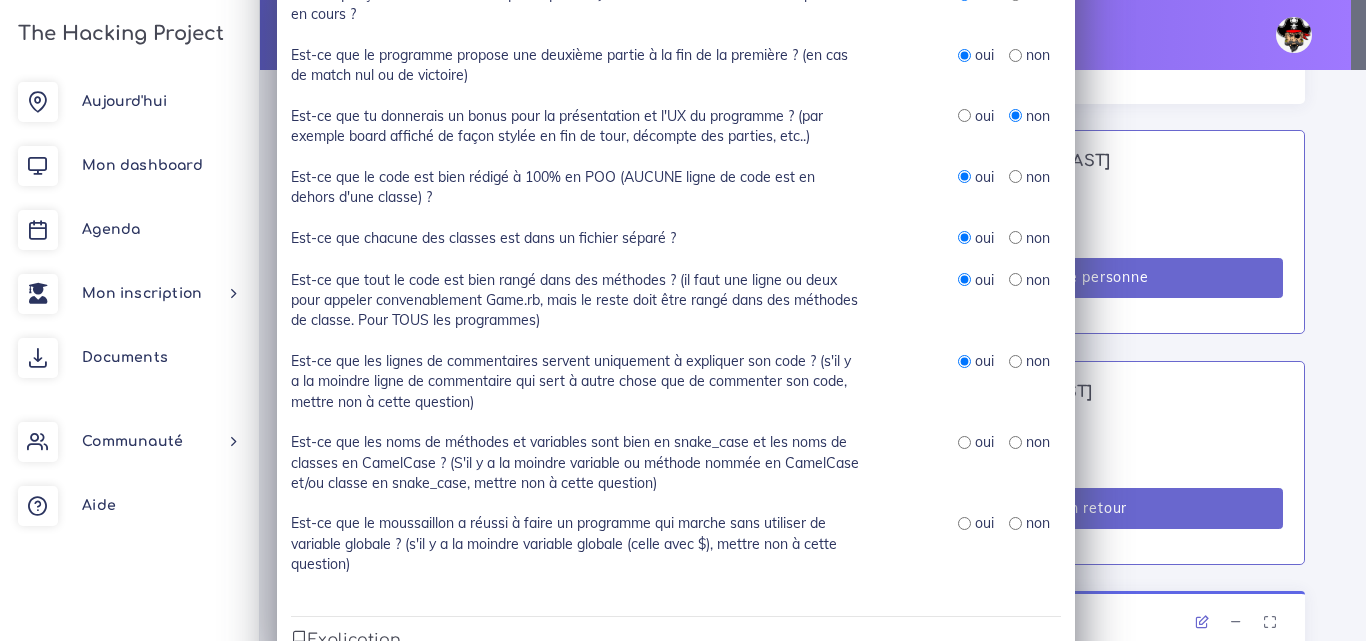 click at bounding box center [964, 442] 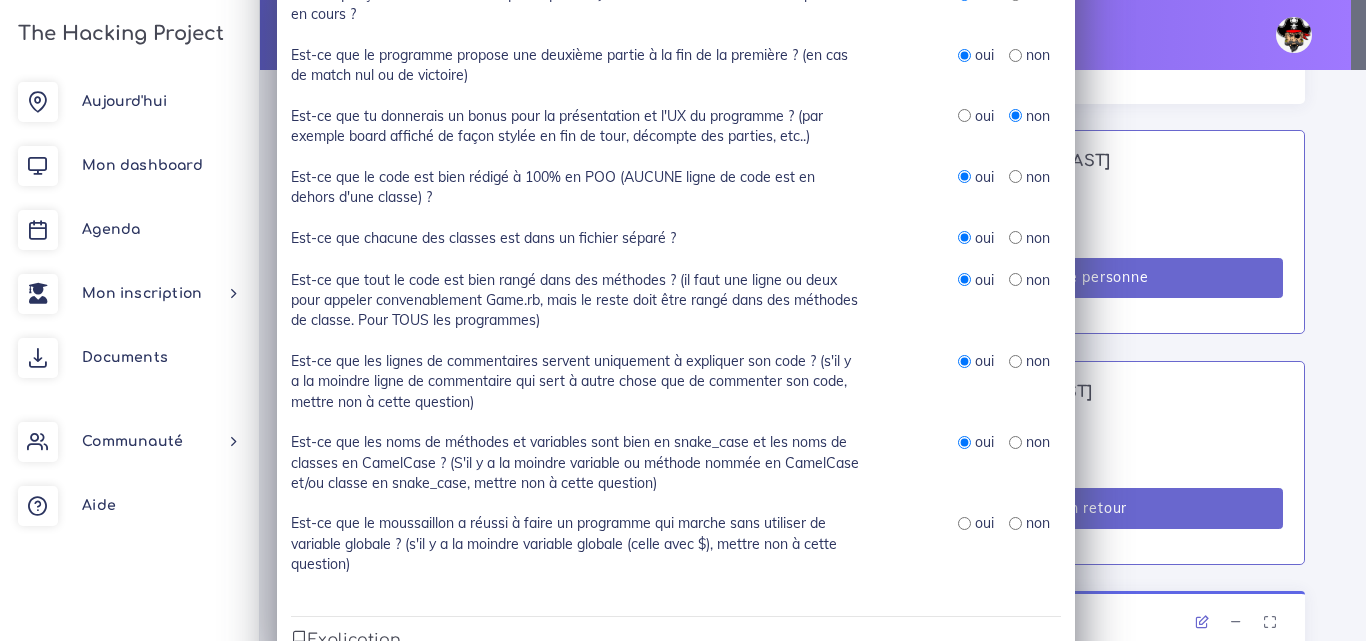 scroll, scrollTop: 800, scrollLeft: 0, axis: vertical 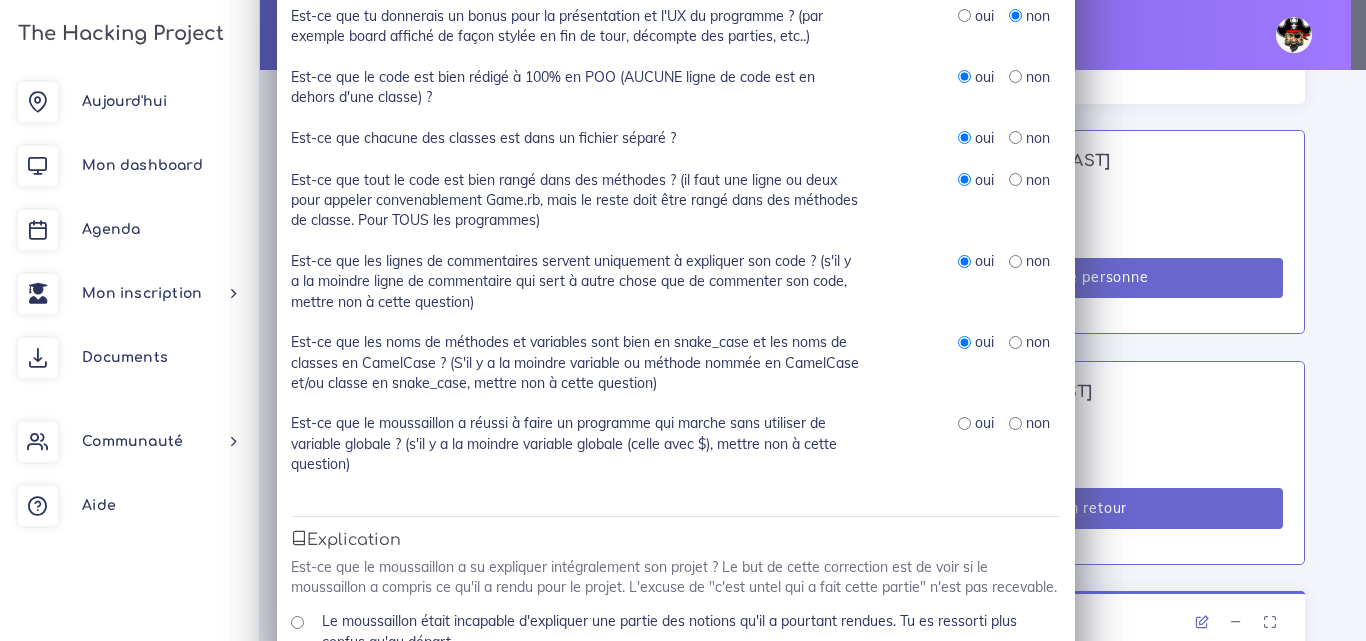 click at bounding box center [1015, 423] 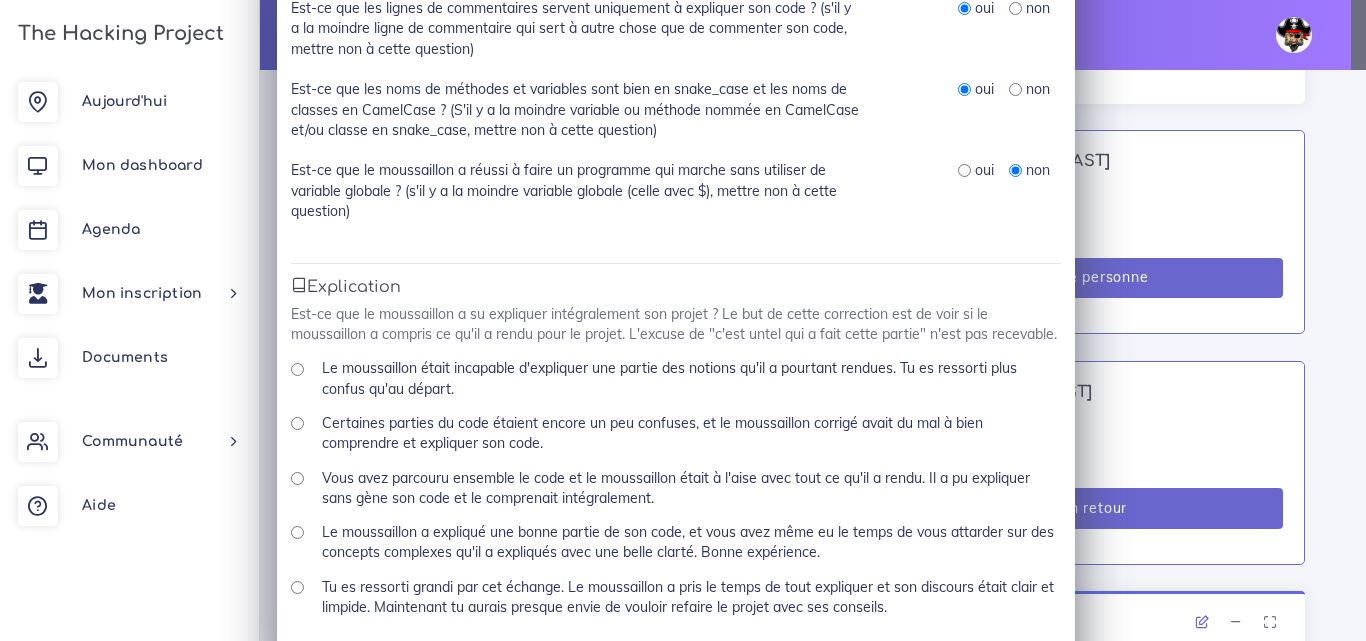 scroll, scrollTop: 1100, scrollLeft: 0, axis: vertical 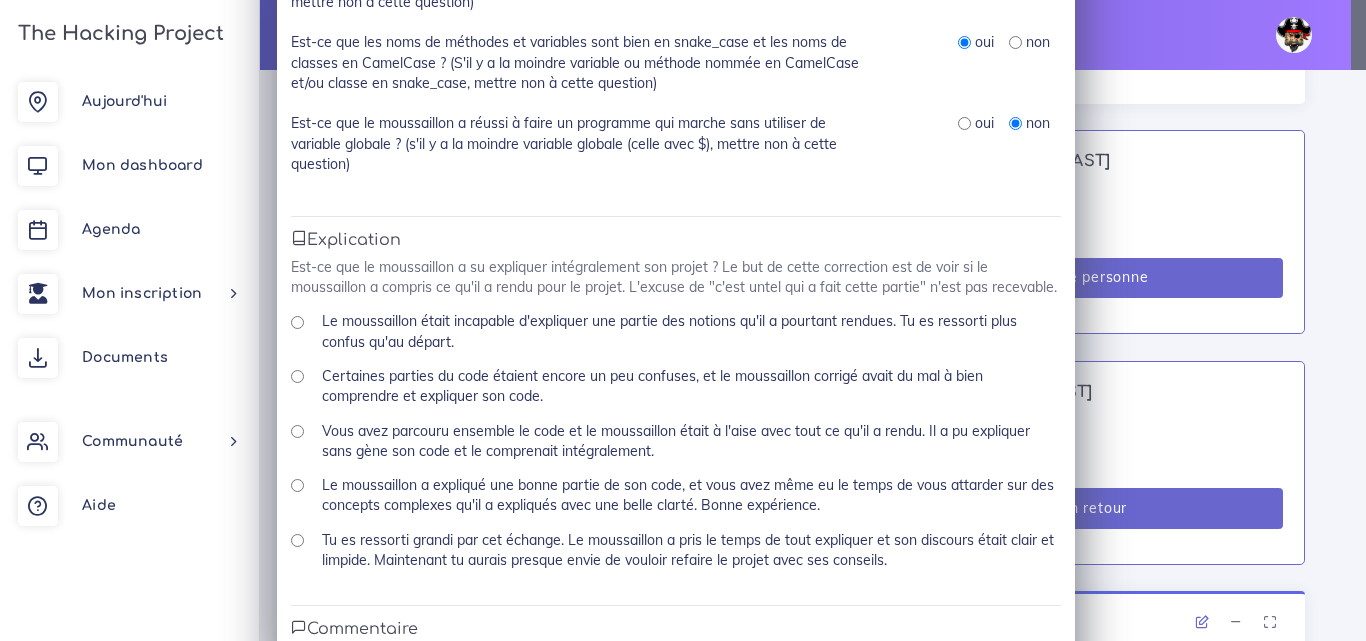 click at bounding box center [964, 123] 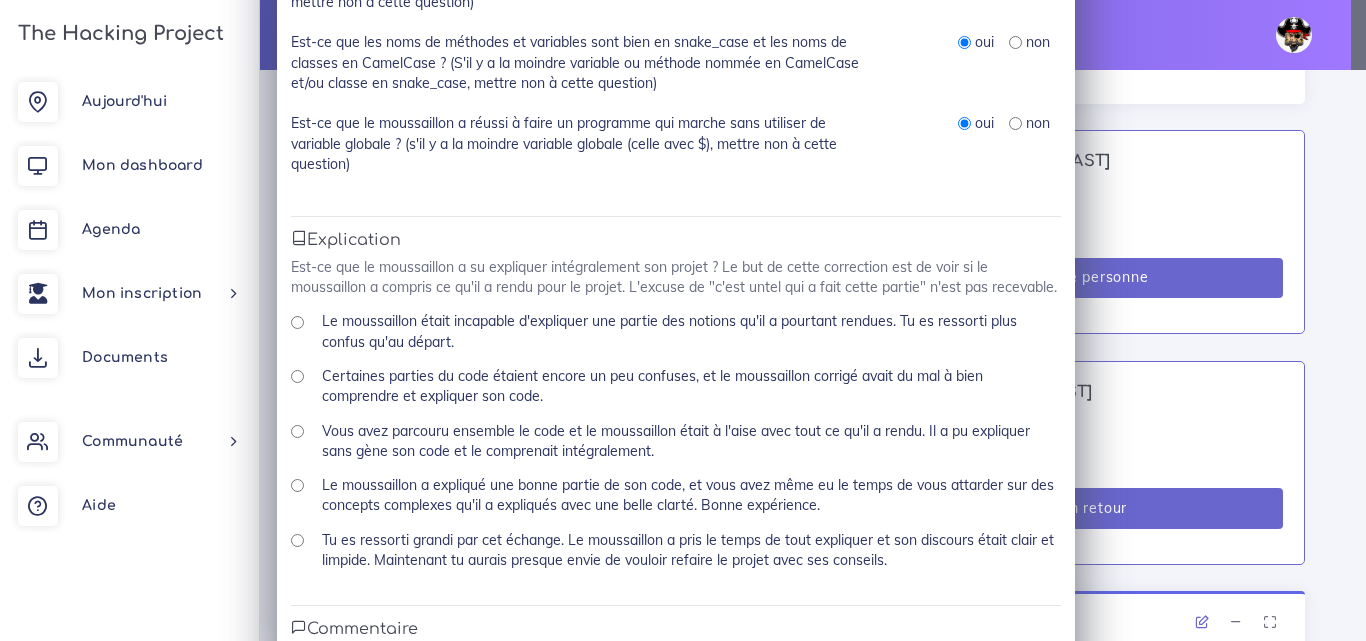click on "Le moussaillon était incapable d'expliquer une partie des notions qu'il a pourtant rendues. Tu es ressorti plus confus qu'au départ." at bounding box center (297, 322) 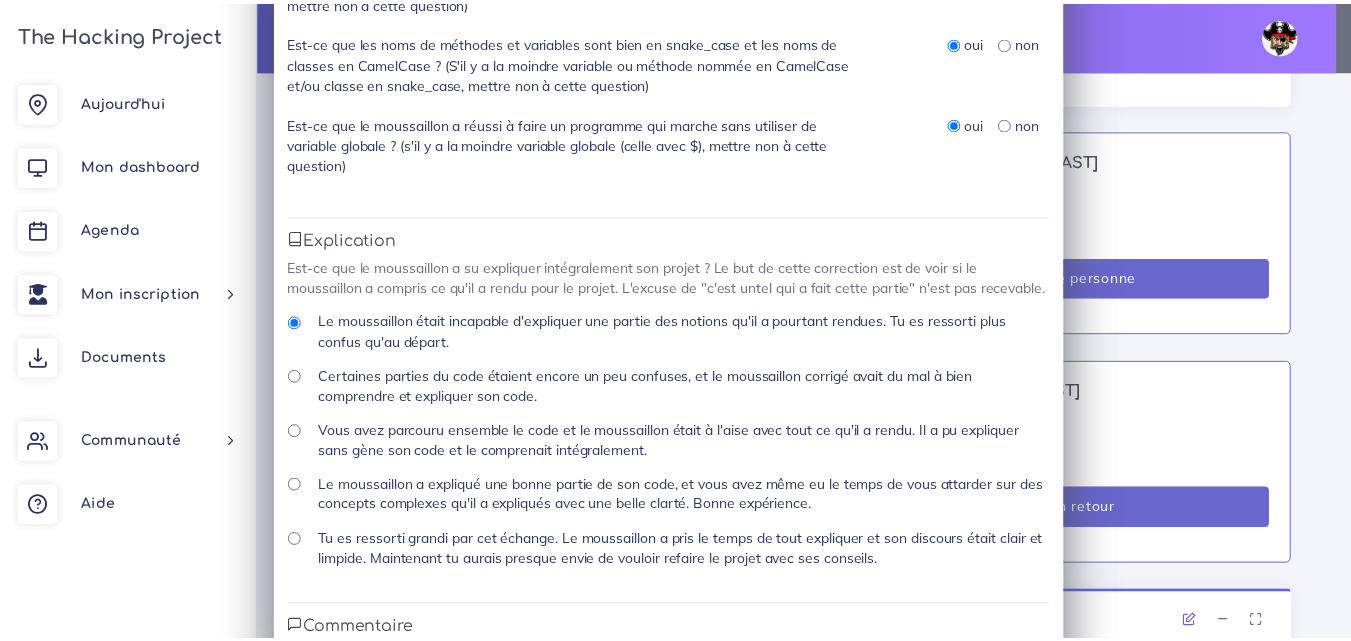 scroll, scrollTop: 1300, scrollLeft: 0, axis: vertical 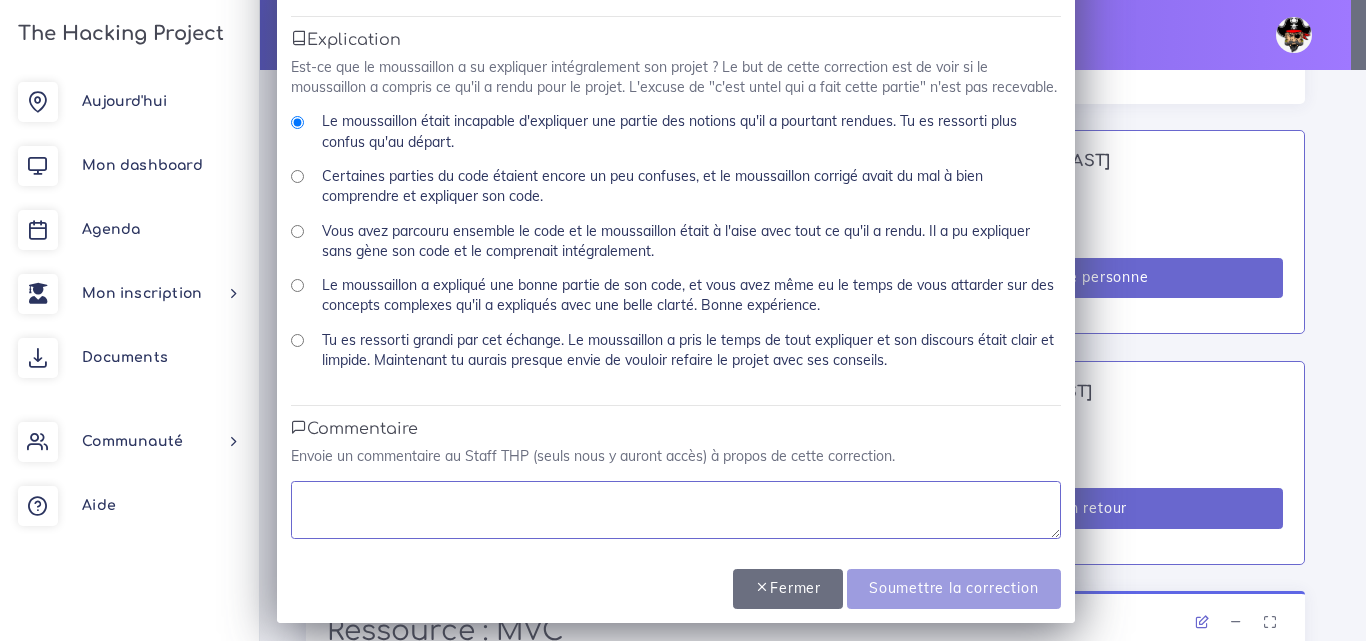 click at bounding box center [676, 510] 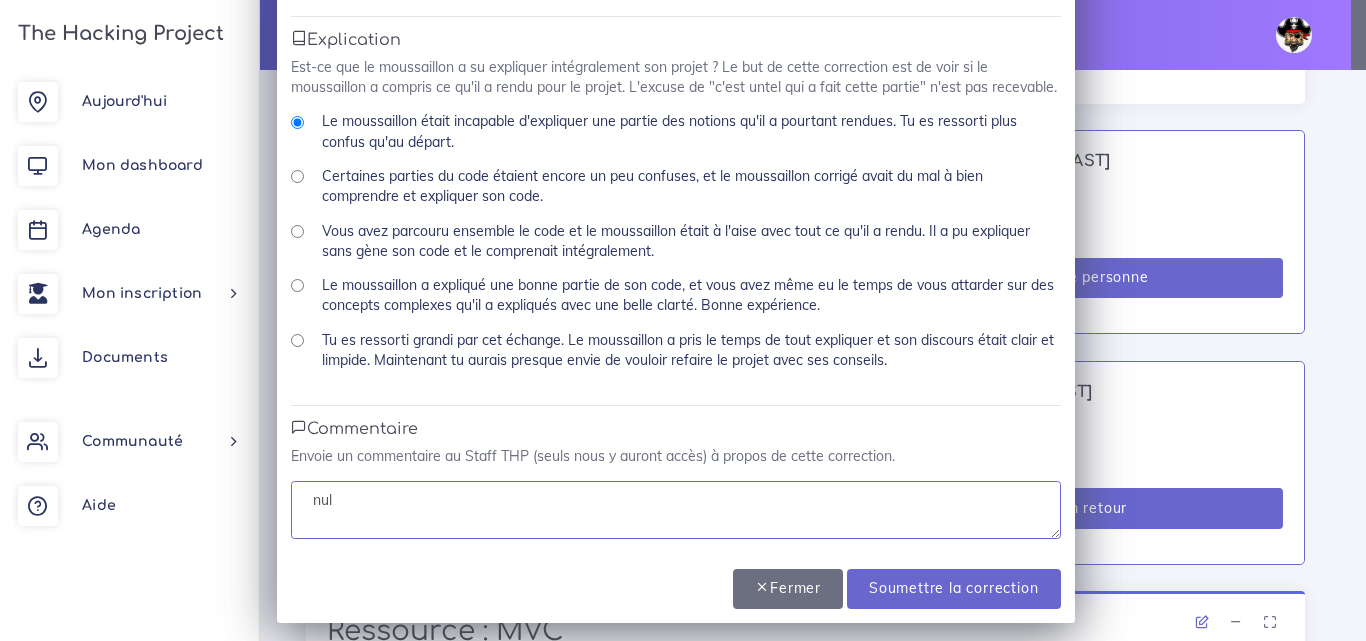type on "nul" 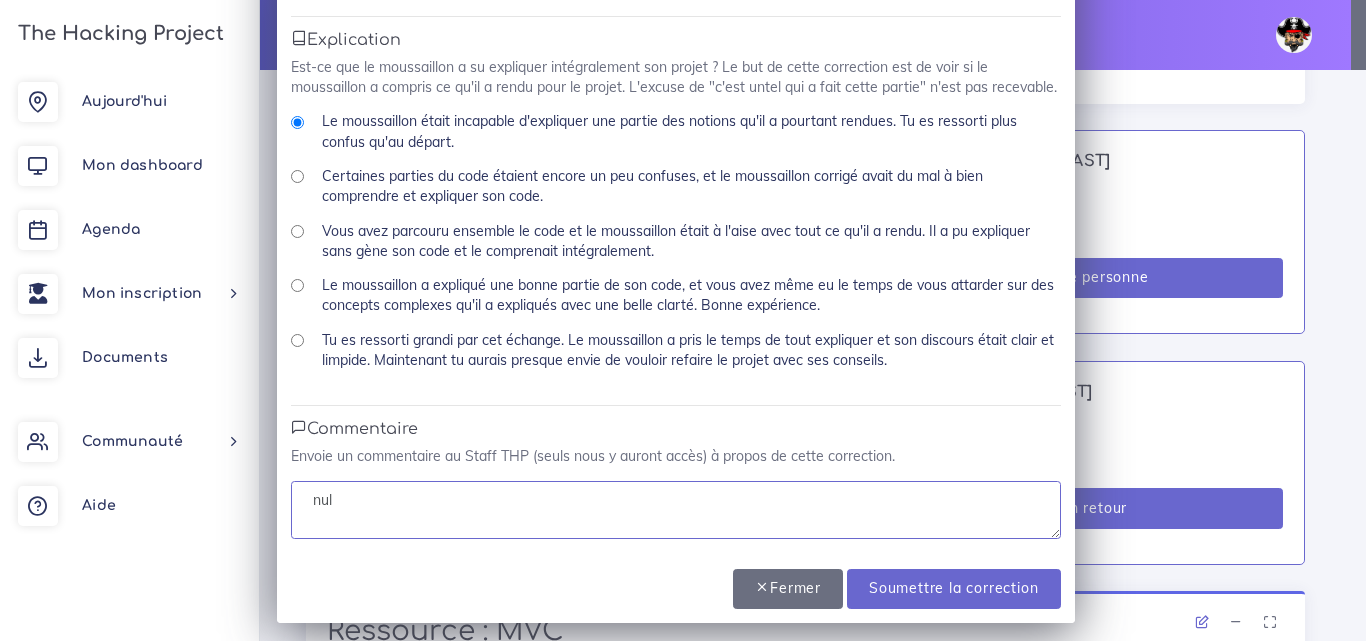 drag, startPoint x: 451, startPoint y: 505, endPoint x: 126, endPoint y: 474, distance: 326.47513 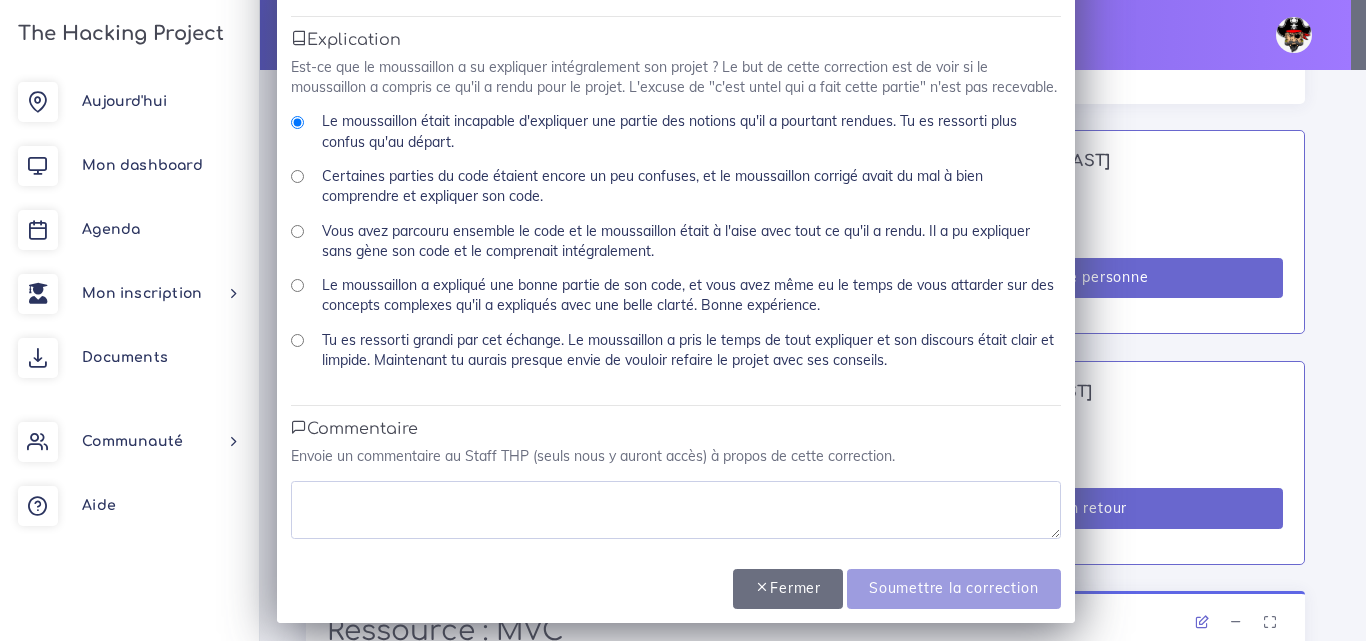 click on "Le moussaillon a expliqué une bonne partie de son code, et vous avez même eu le temps de vous attarder sur des concepts complexes qu'il a expliqués avec une belle clarté. Bonne expérience." at bounding box center [297, 285] 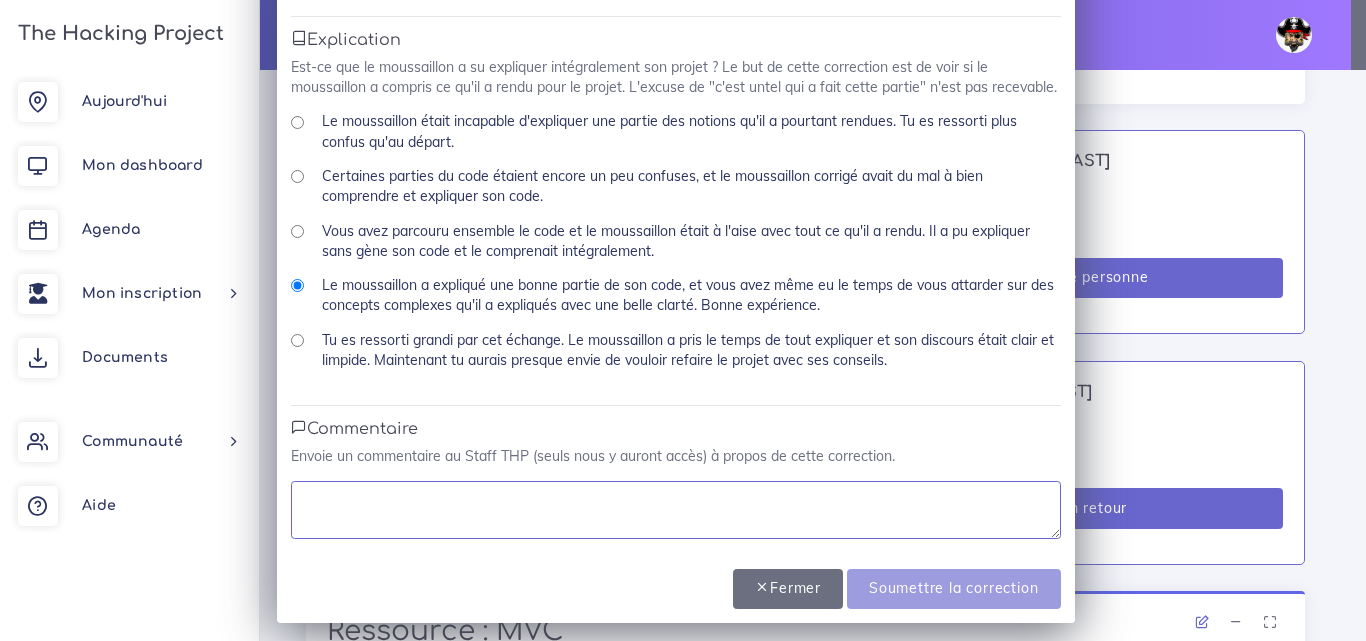 click at bounding box center [676, 510] 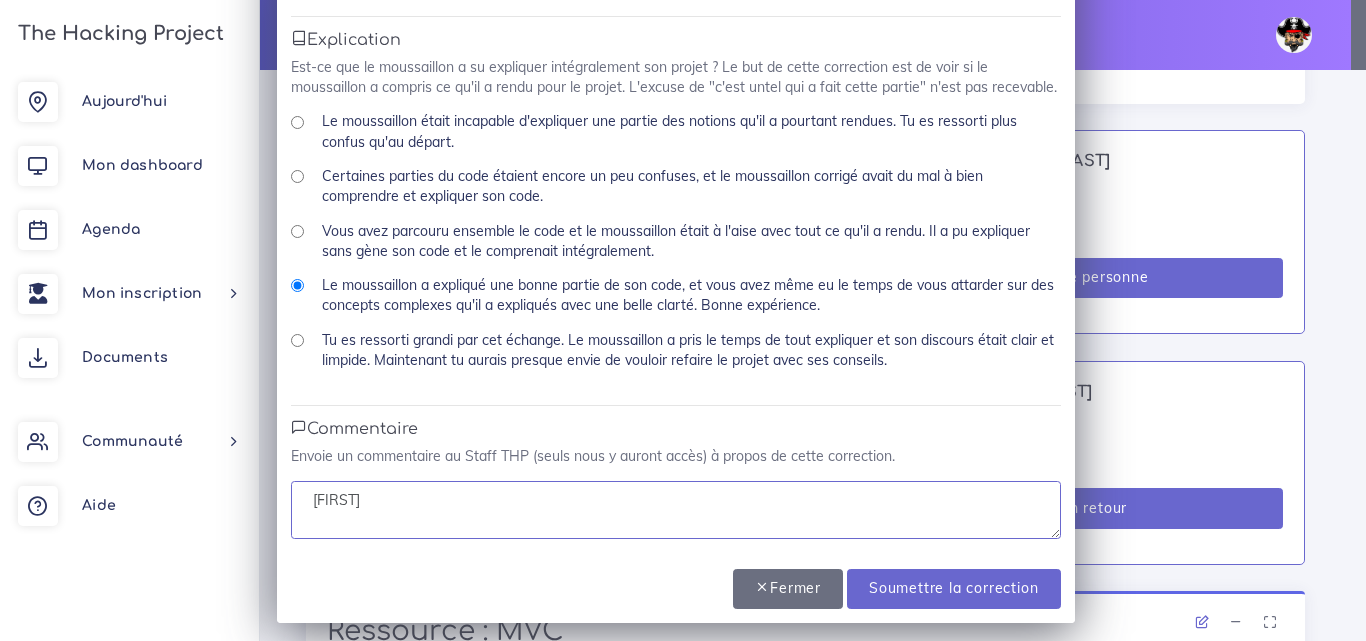 type on "RAS" 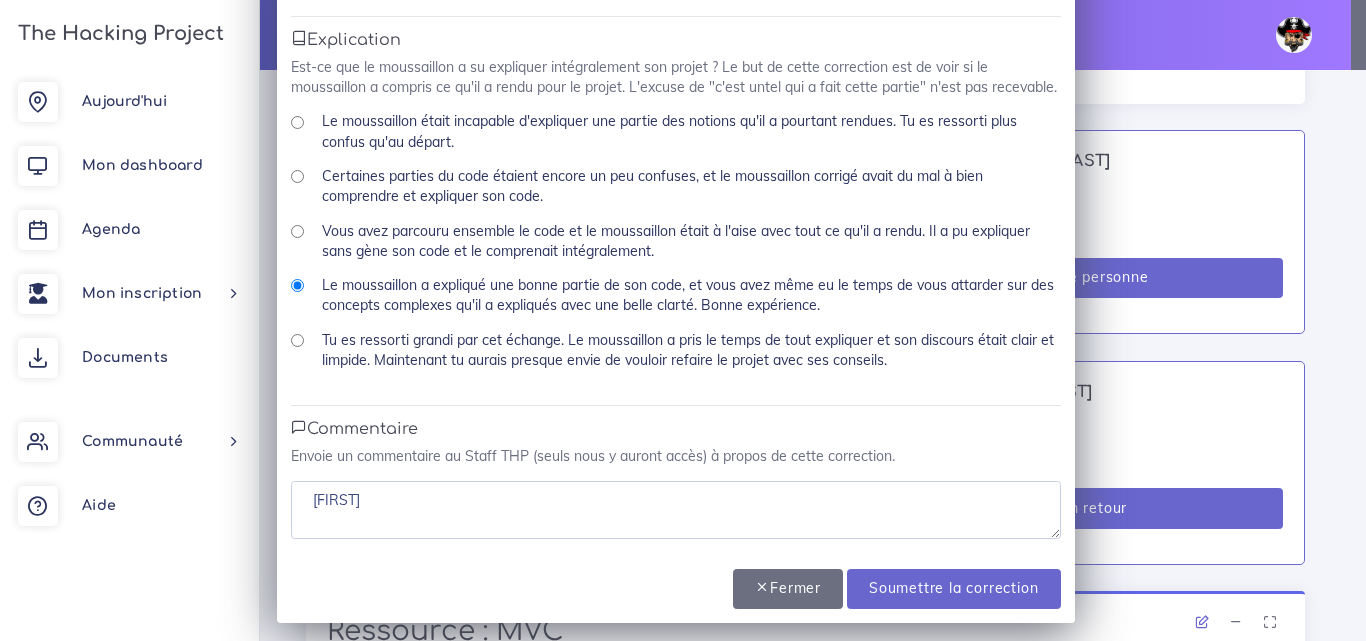 click on "Vous avez parcouru ensemble le code et le moussaillon était à l'aise avec tout ce qu'il a rendu. Il a pu expliquer sans gène son code et le comprenait intégralement." at bounding box center (297, 231) 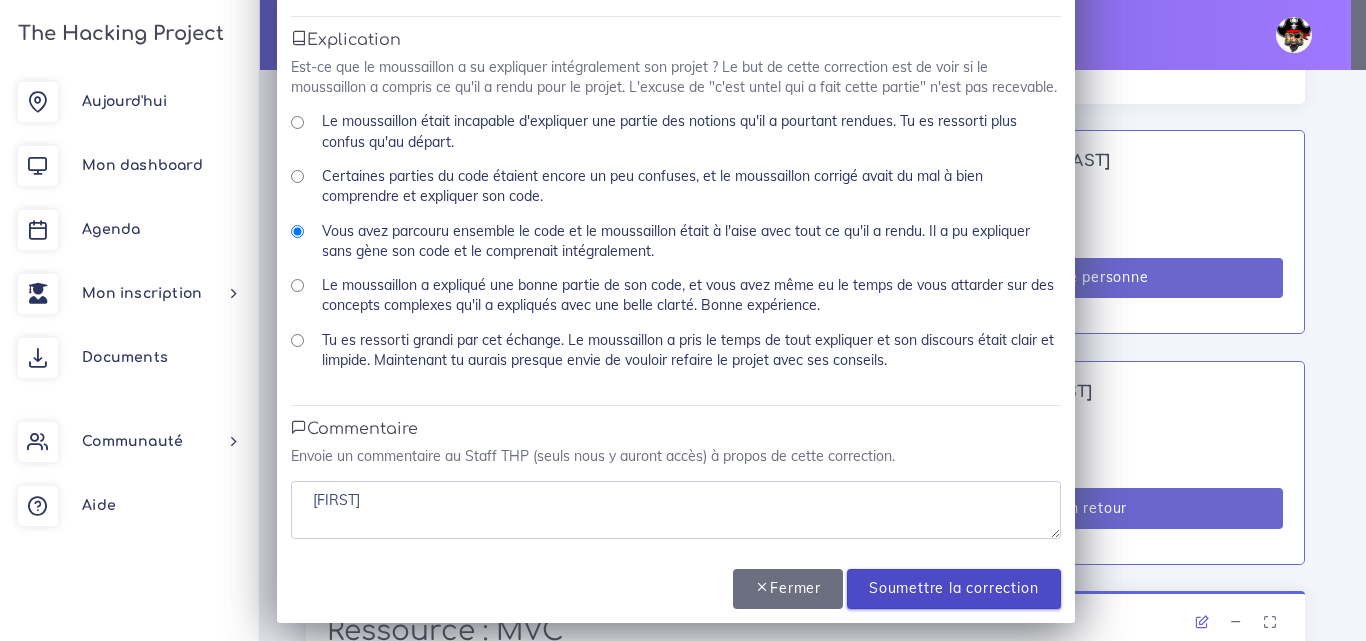 click on "Soumettre la correction" at bounding box center (953, 589) 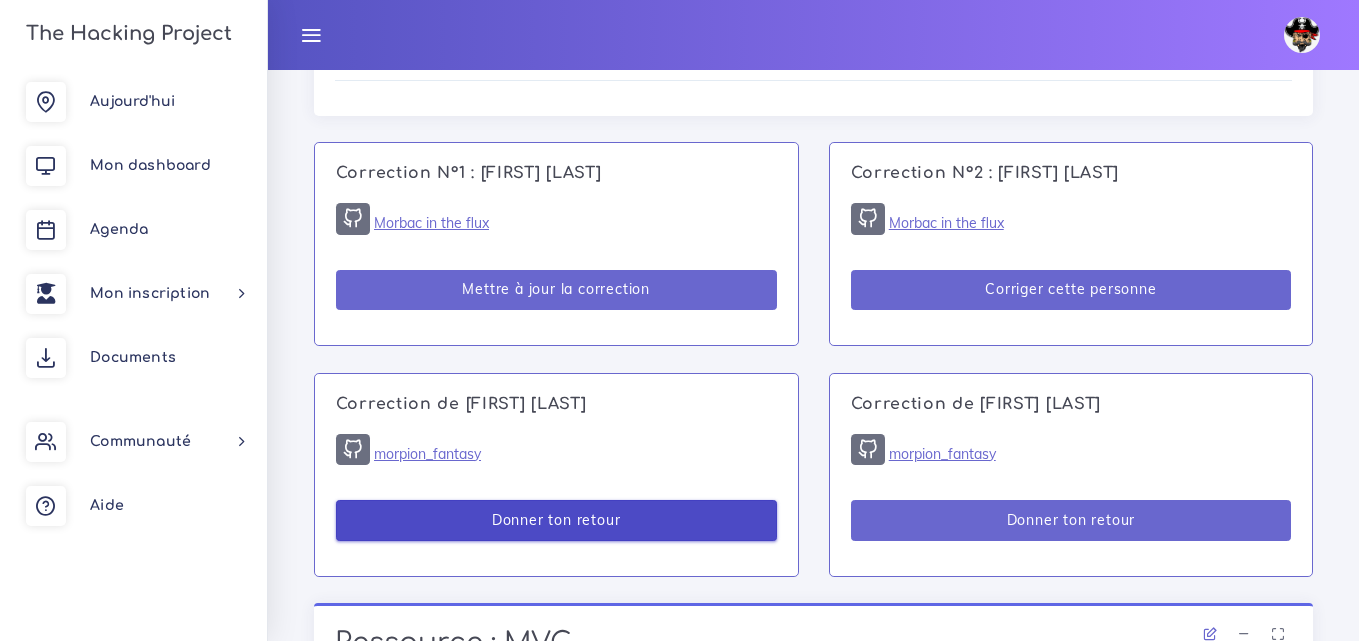 scroll, scrollTop: 1188, scrollLeft: 0, axis: vertical 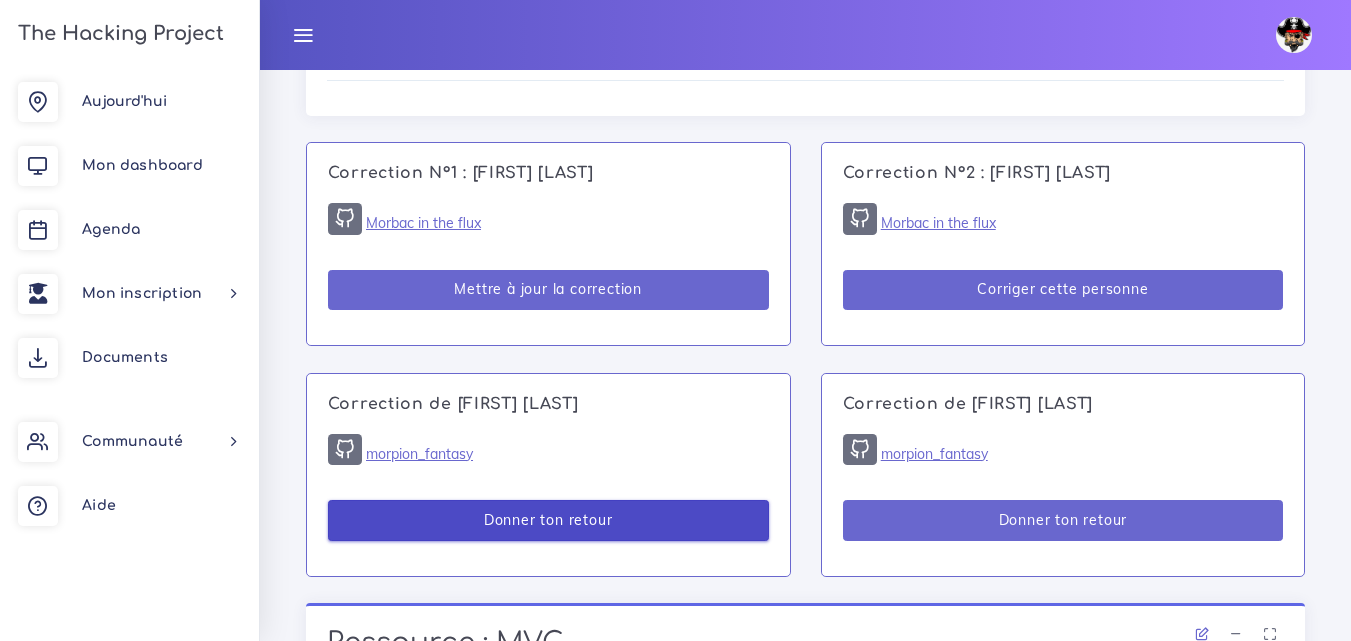 click on "Donner ton retour" at bounding box center (548, 520) 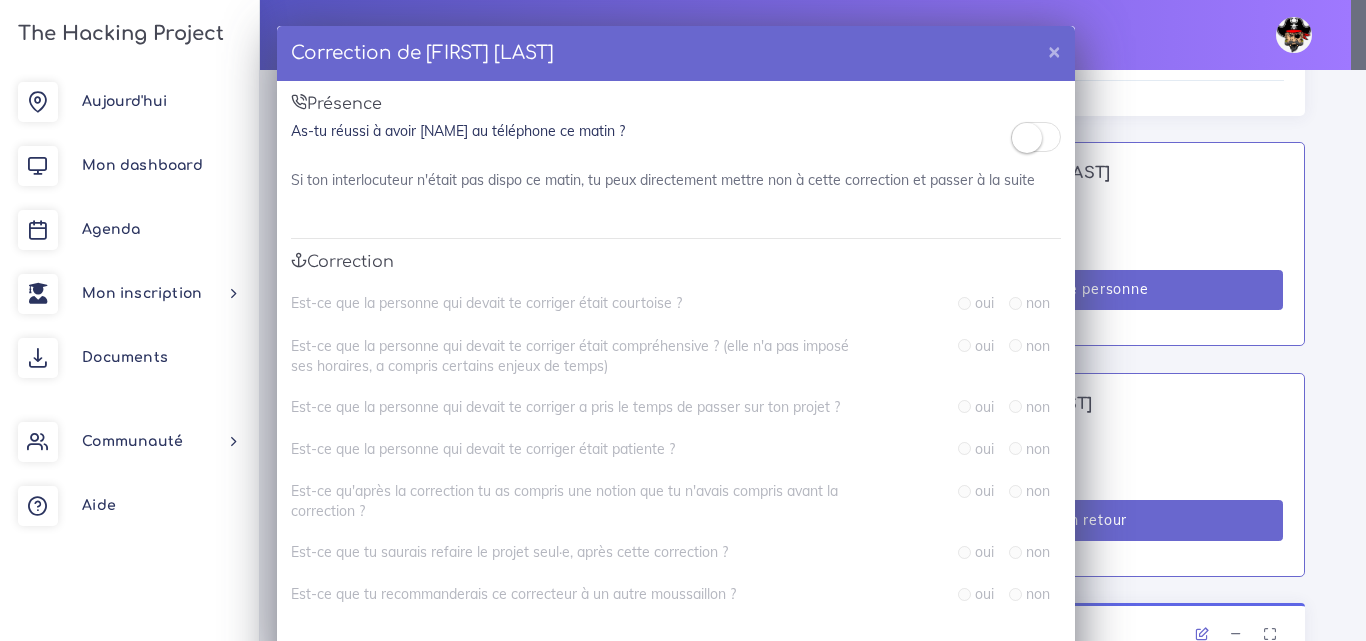 click at bounding box center [1027, 138] 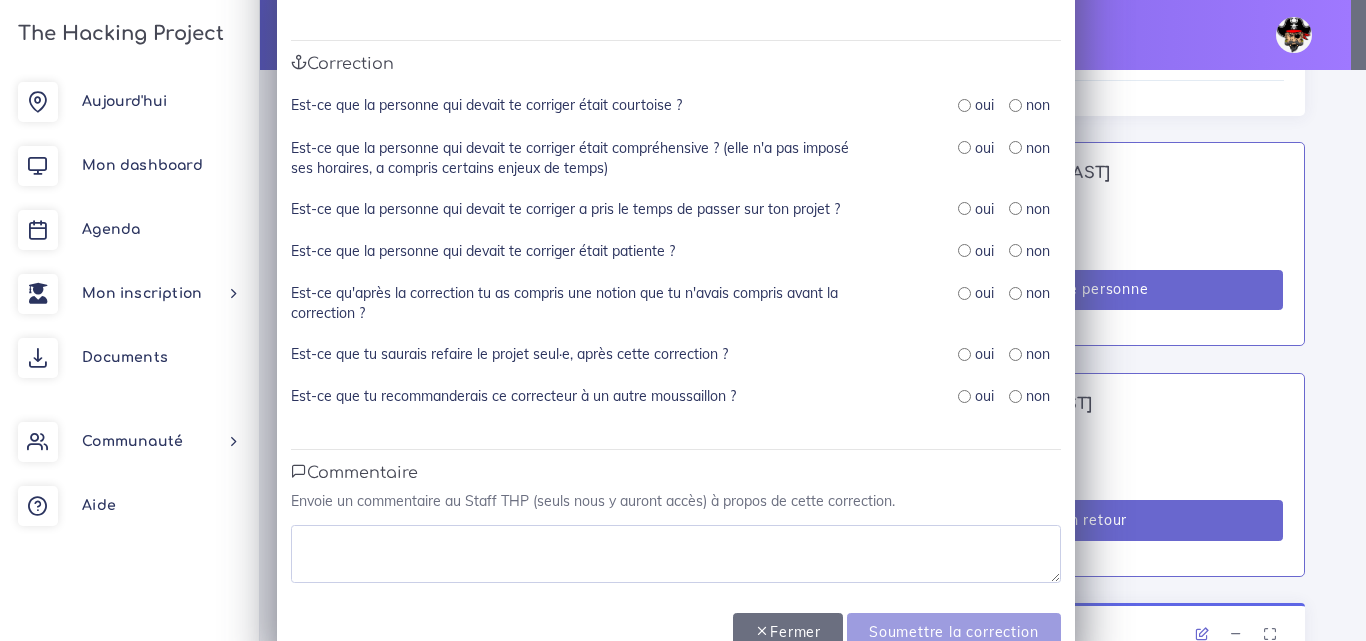 scroll, scrollTop: 200, scrollLeft: 0, axis: vertical 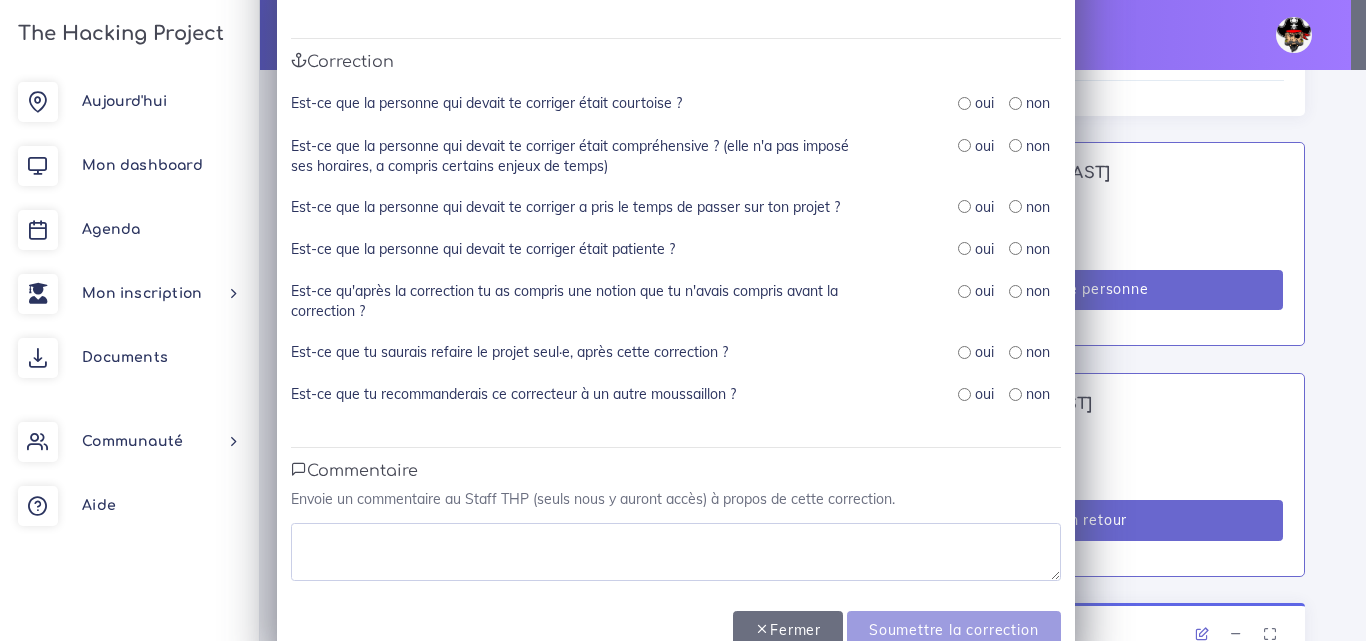 click at bounding box center [1015, 103] 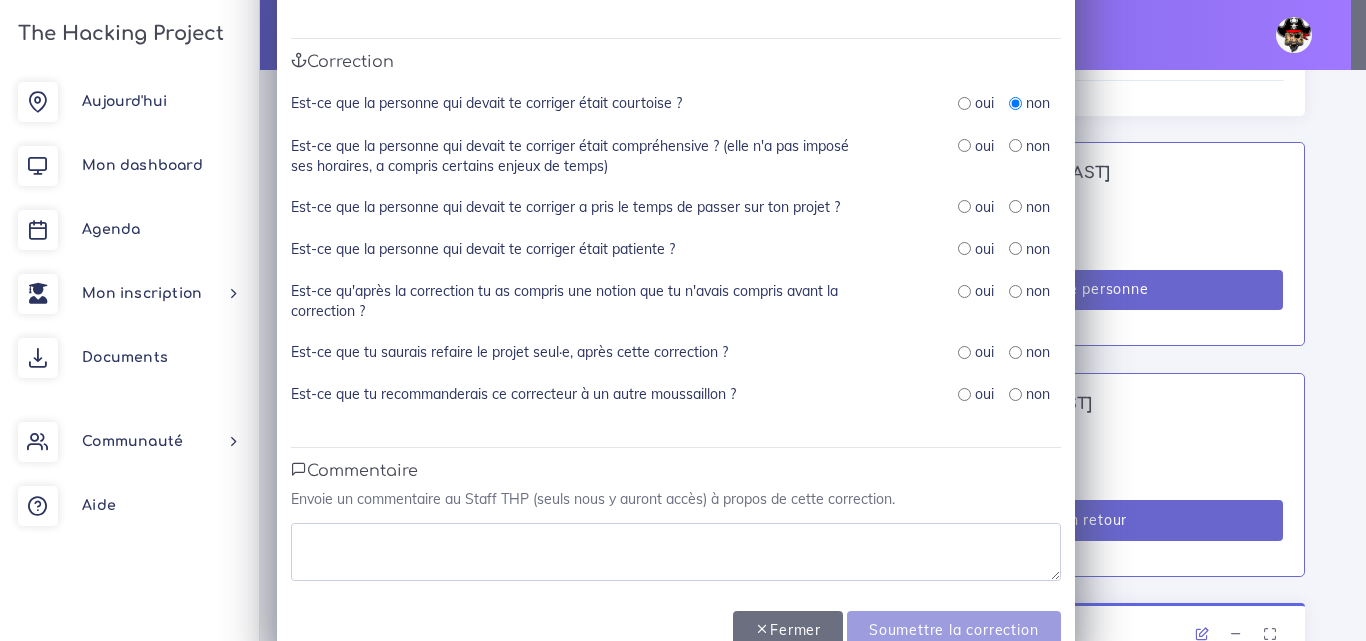 click at bounding box center [1015, 145] 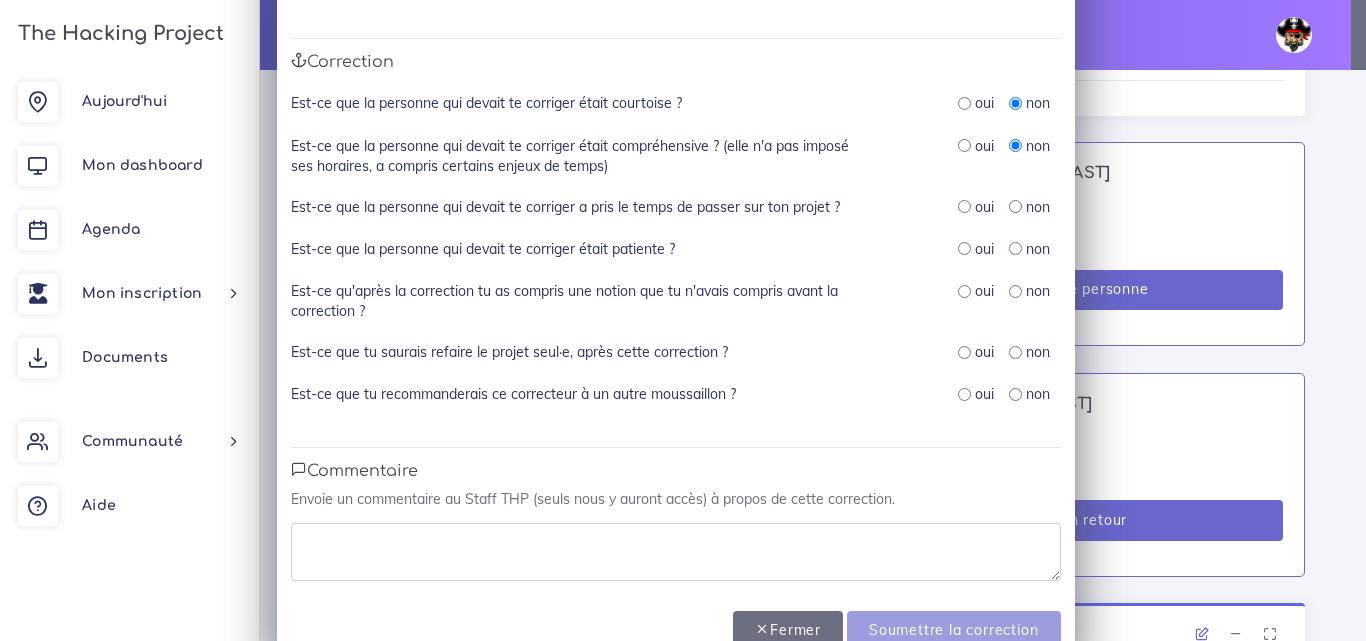 click at bounding box center (964, 206) 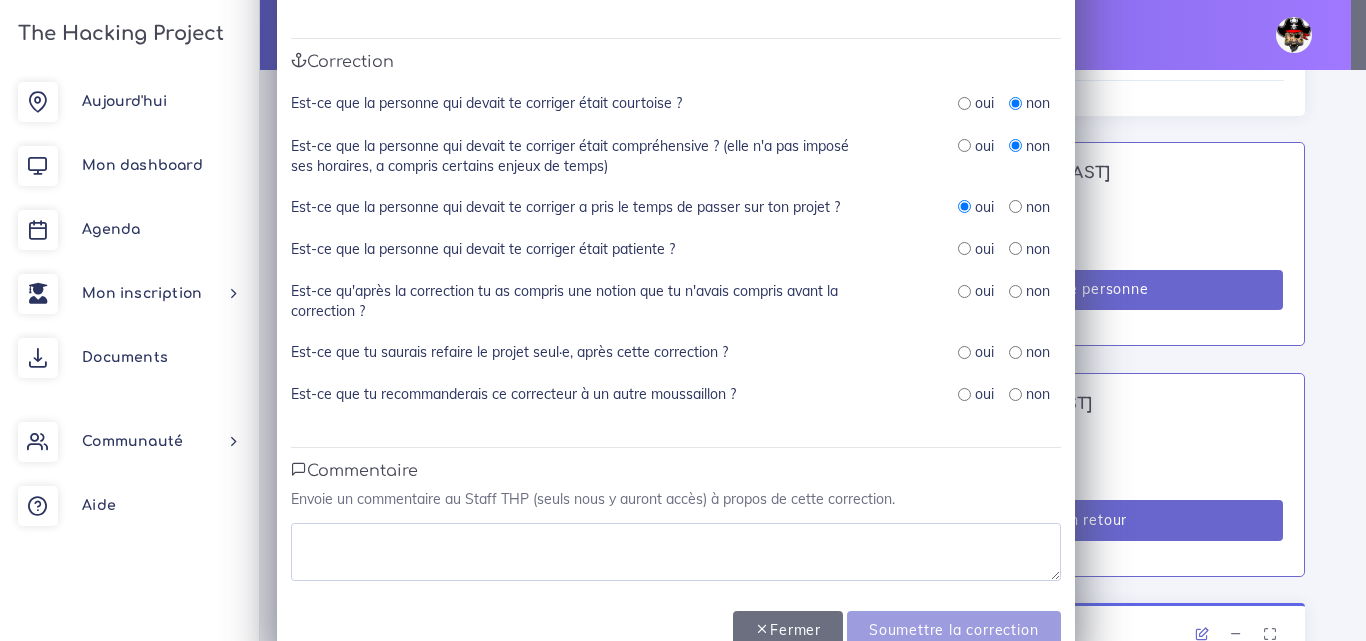 click at bounding box center [1015, 248] 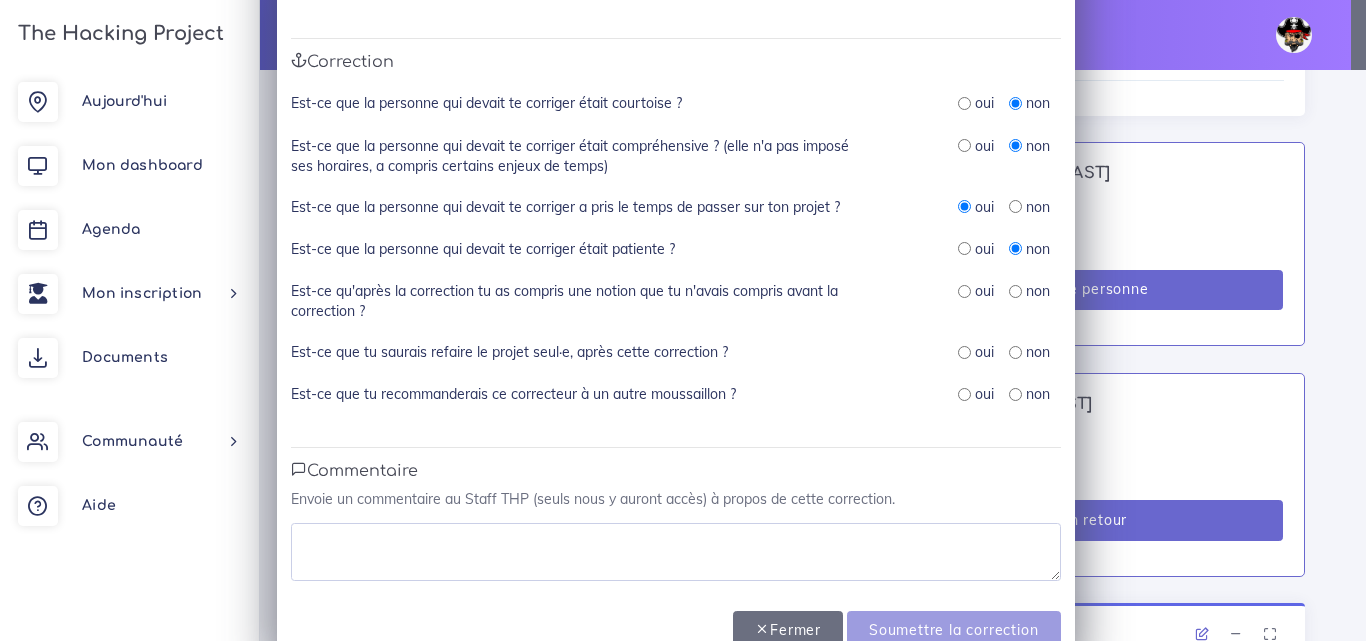 click at bounding box center (964, 291) 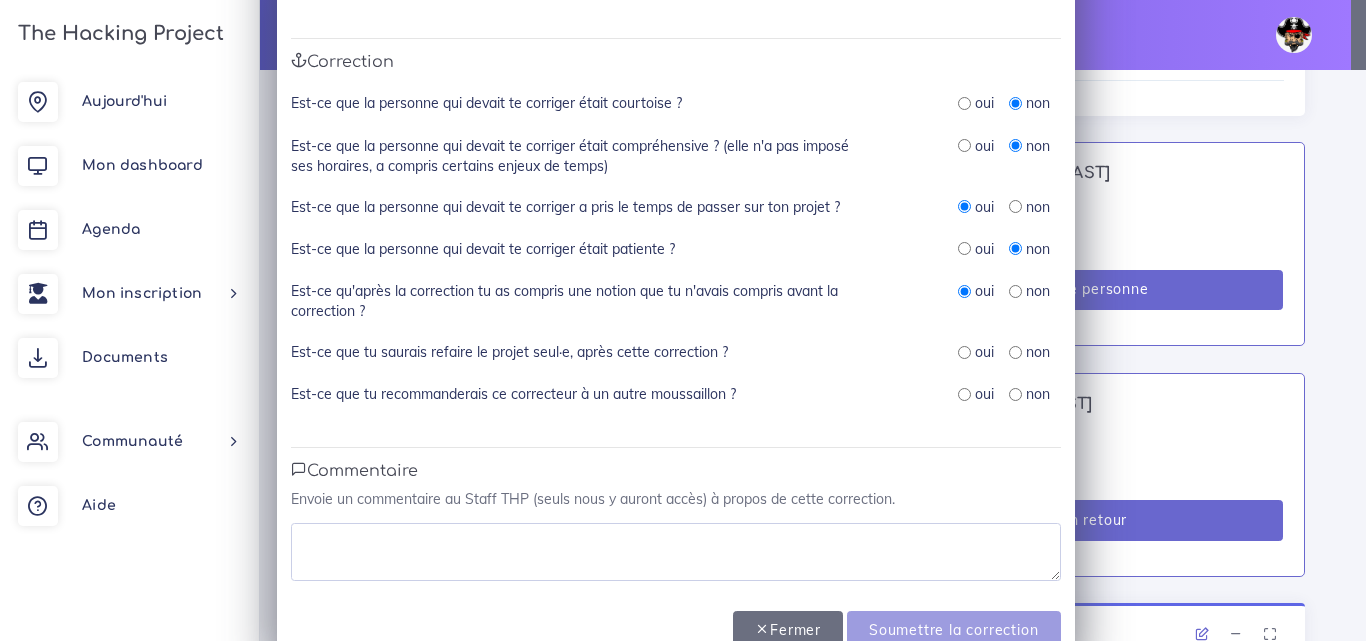 click at bounding box center [964, 352] 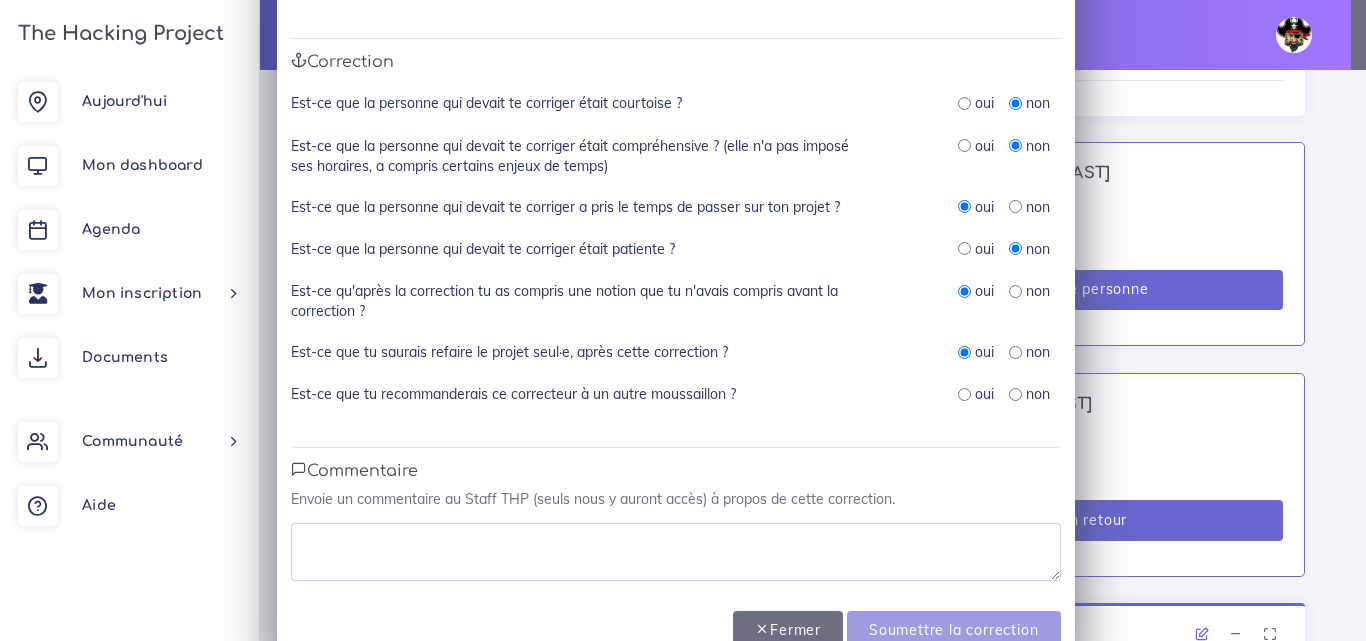 click at bounding box center (1015, 394) 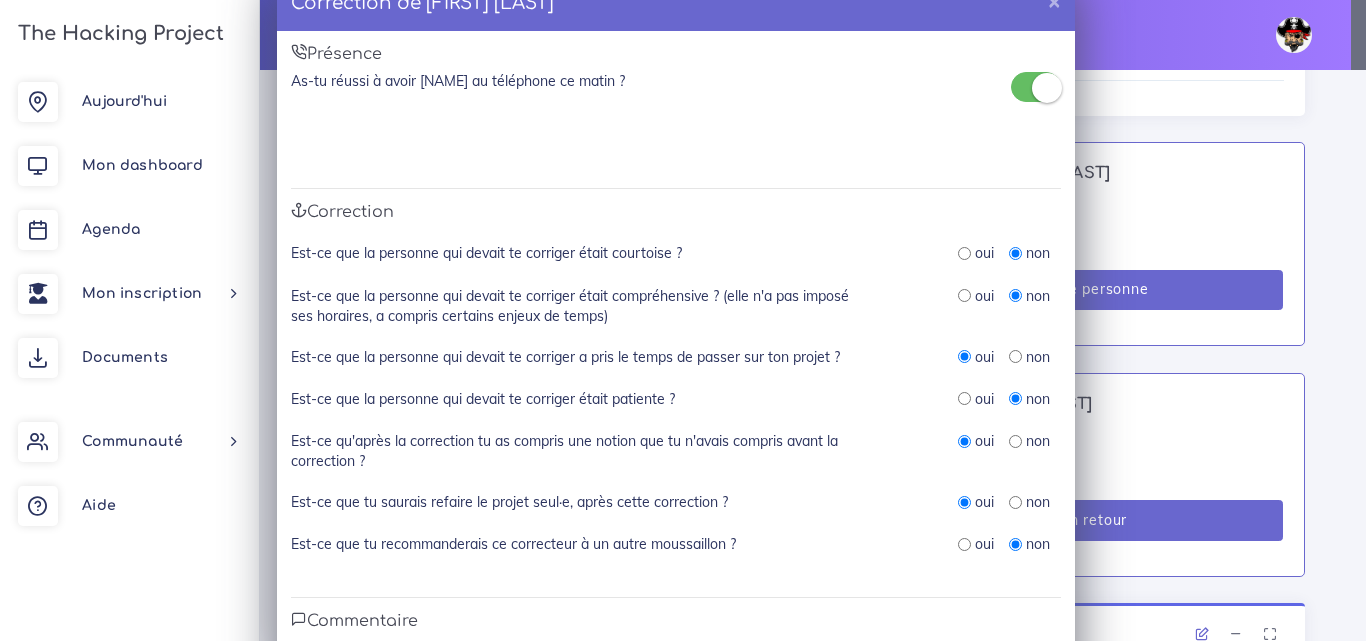 scroll, scrollTop: 150, scrollLeft: 0, axis: vertical 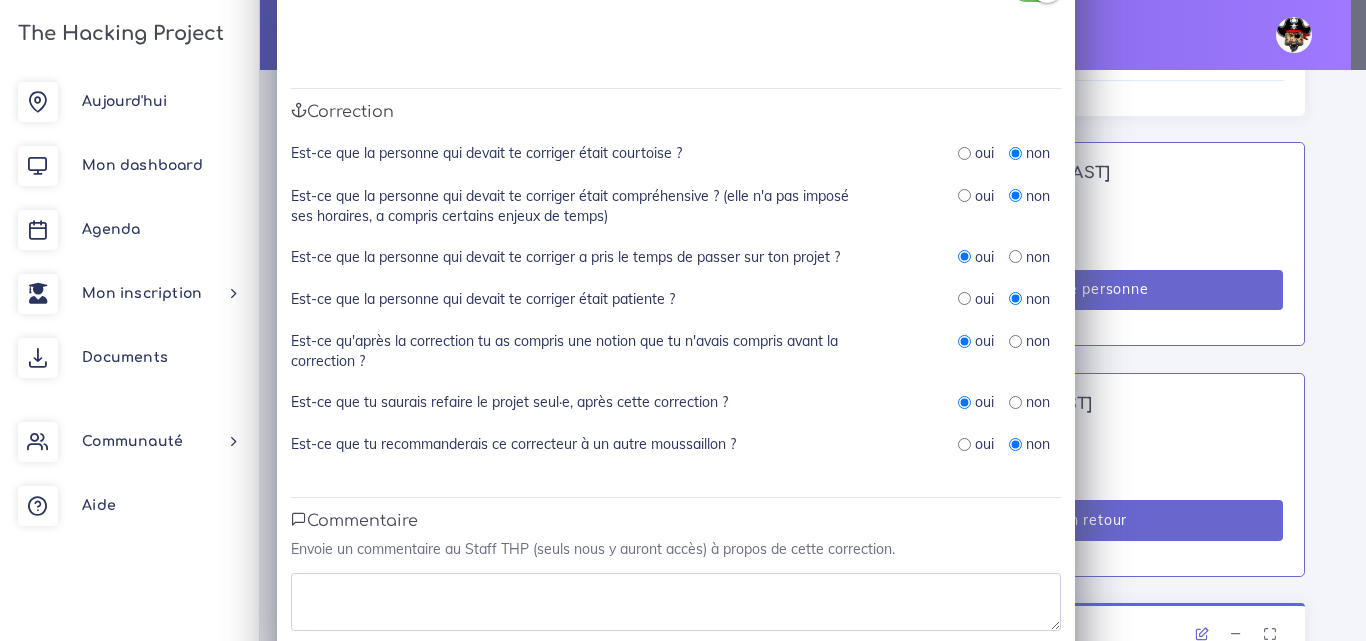 click at bounding box center (964, 153) 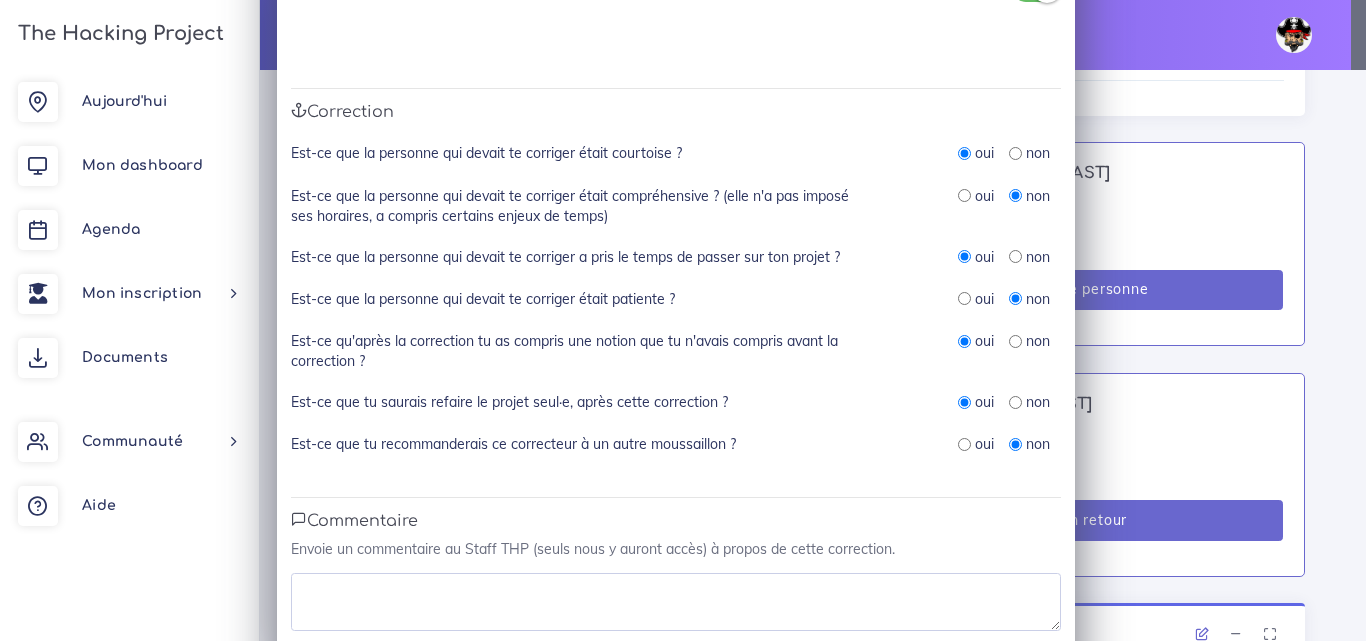 click at bounding box center [964, 195] 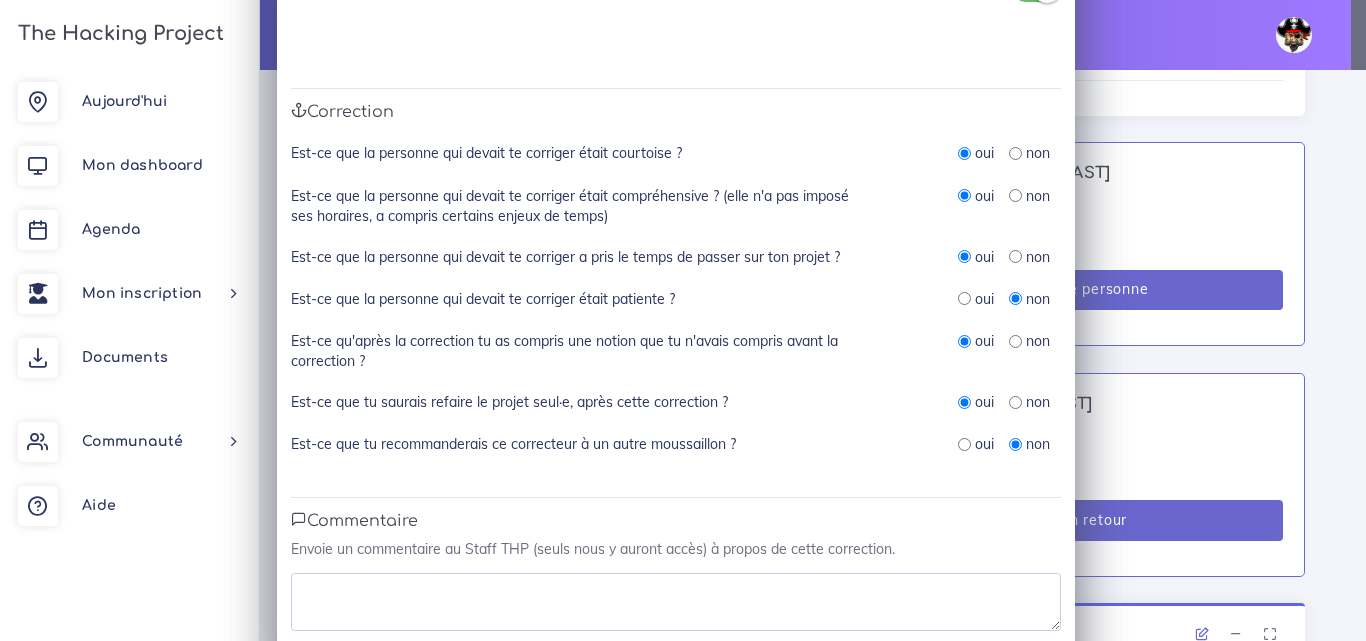 click at bounding box center (964, 298) 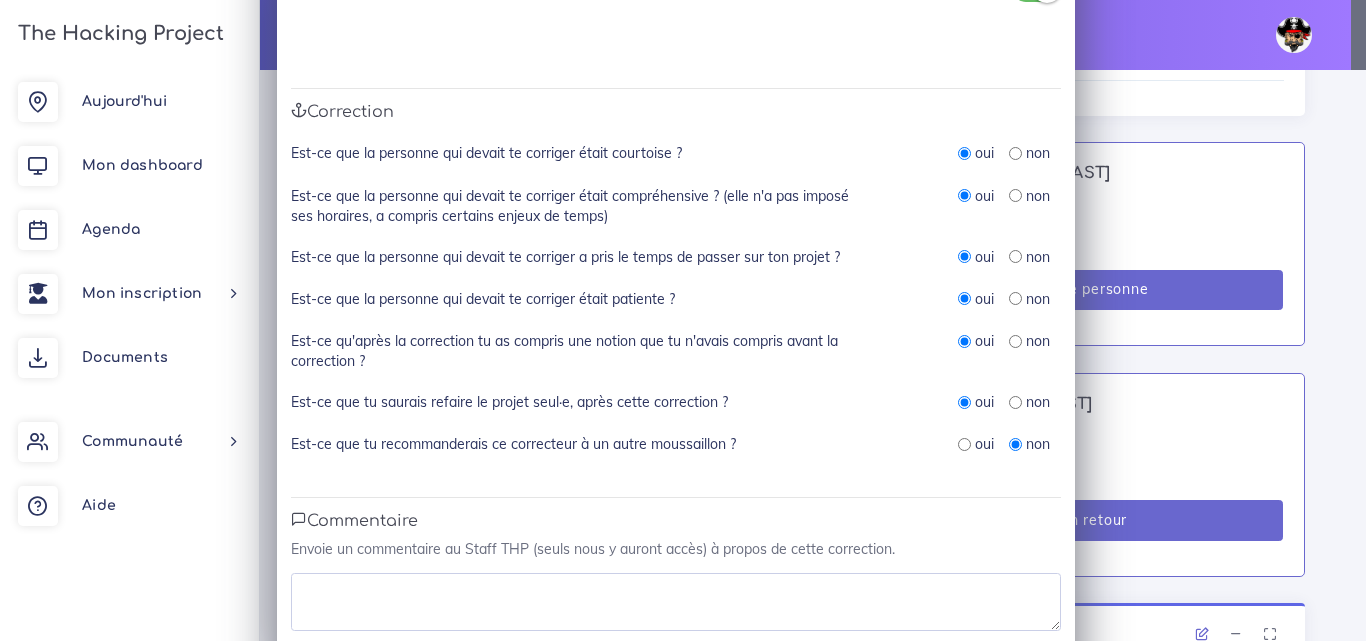 click at bounding box center [964, 444] 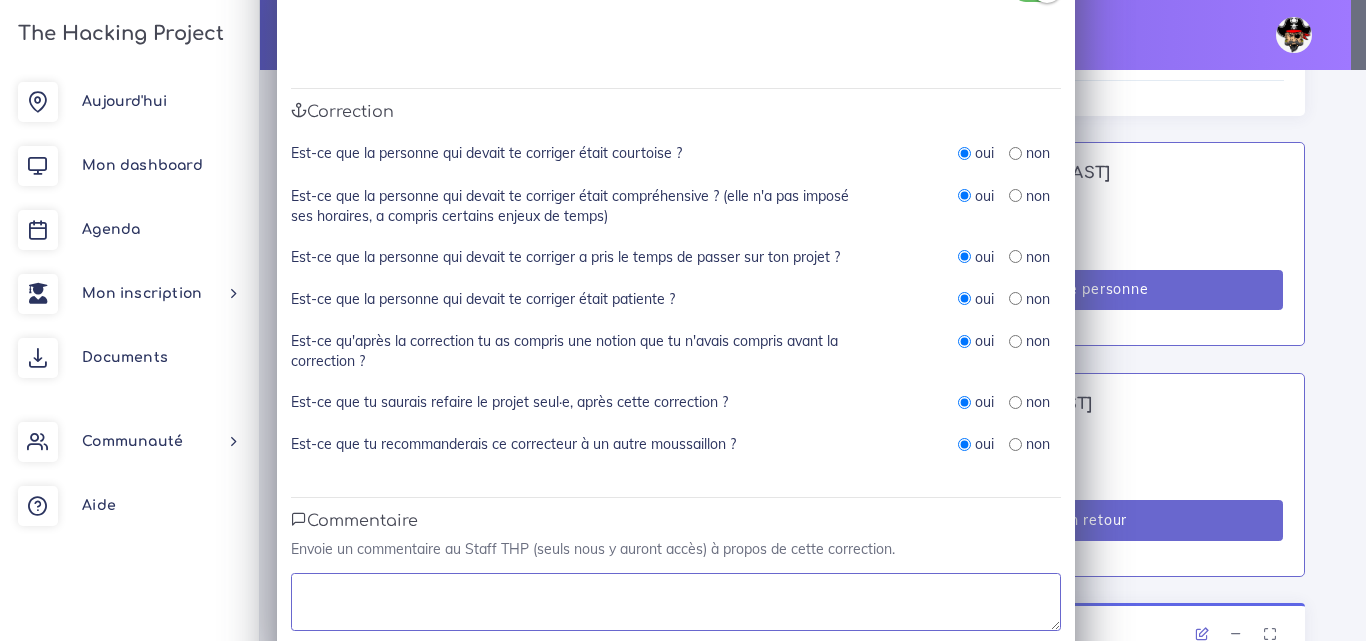 click at bounding box center [676, 602] 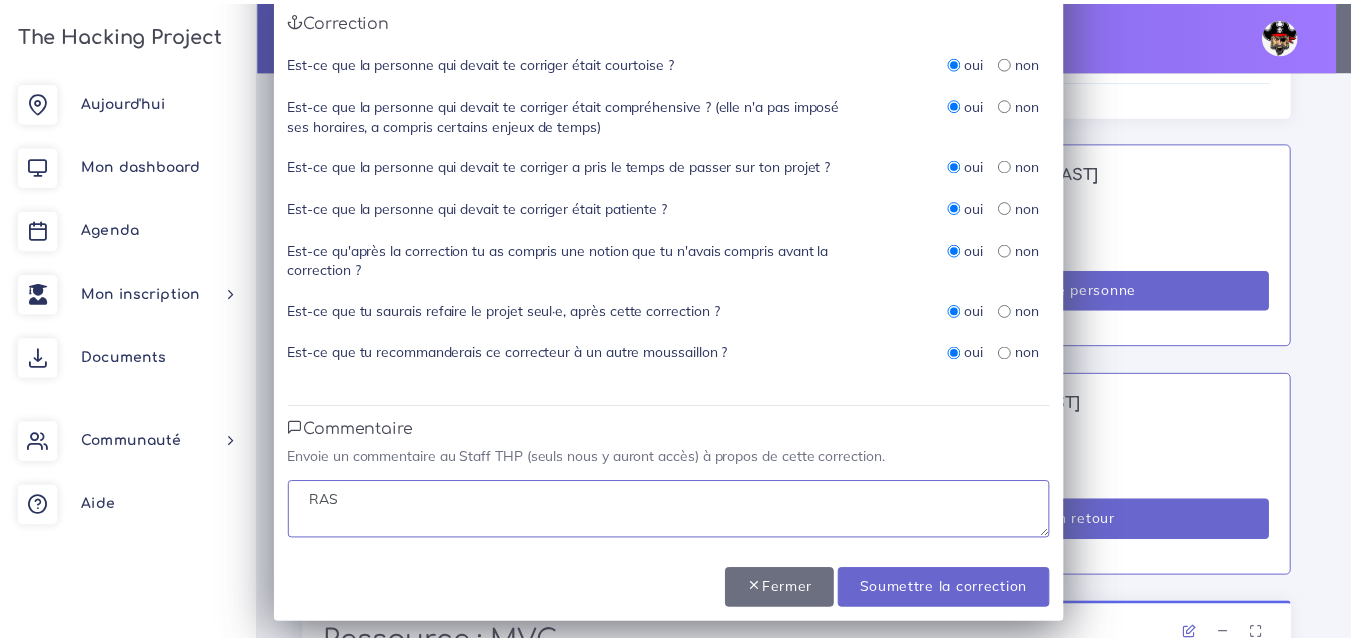 scroll, scrollTop: 250, scrollLeft: 0, axis: vertical 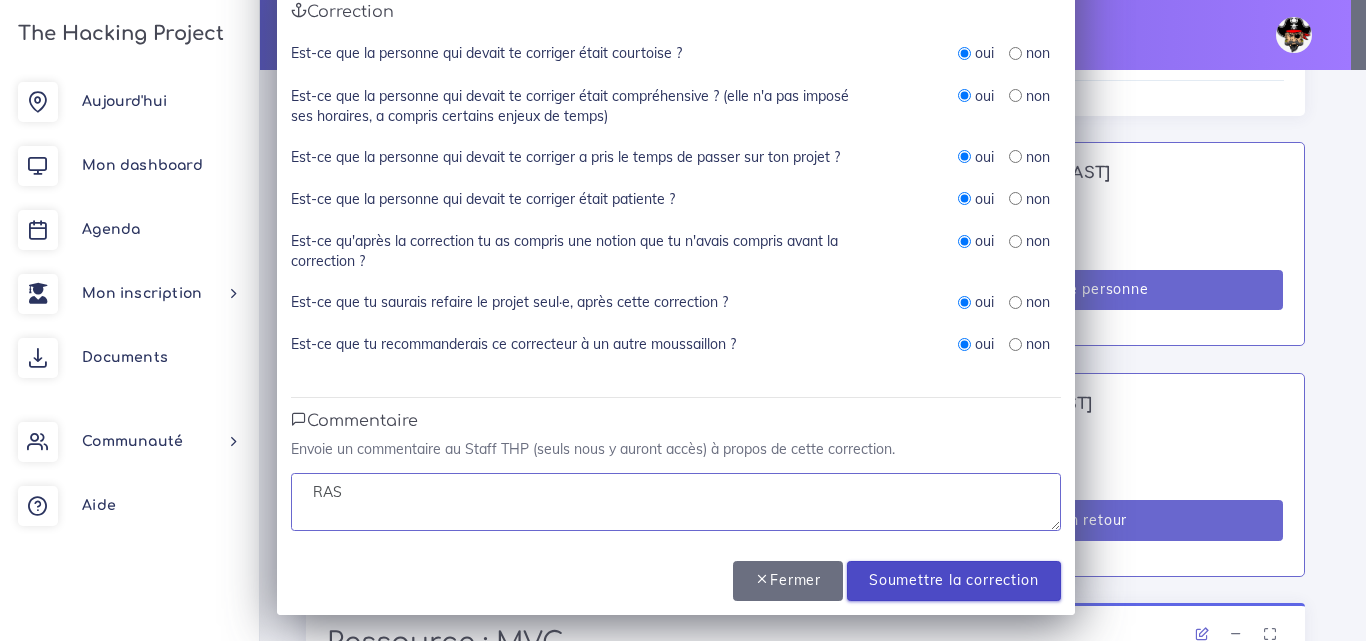 type on "RAS" 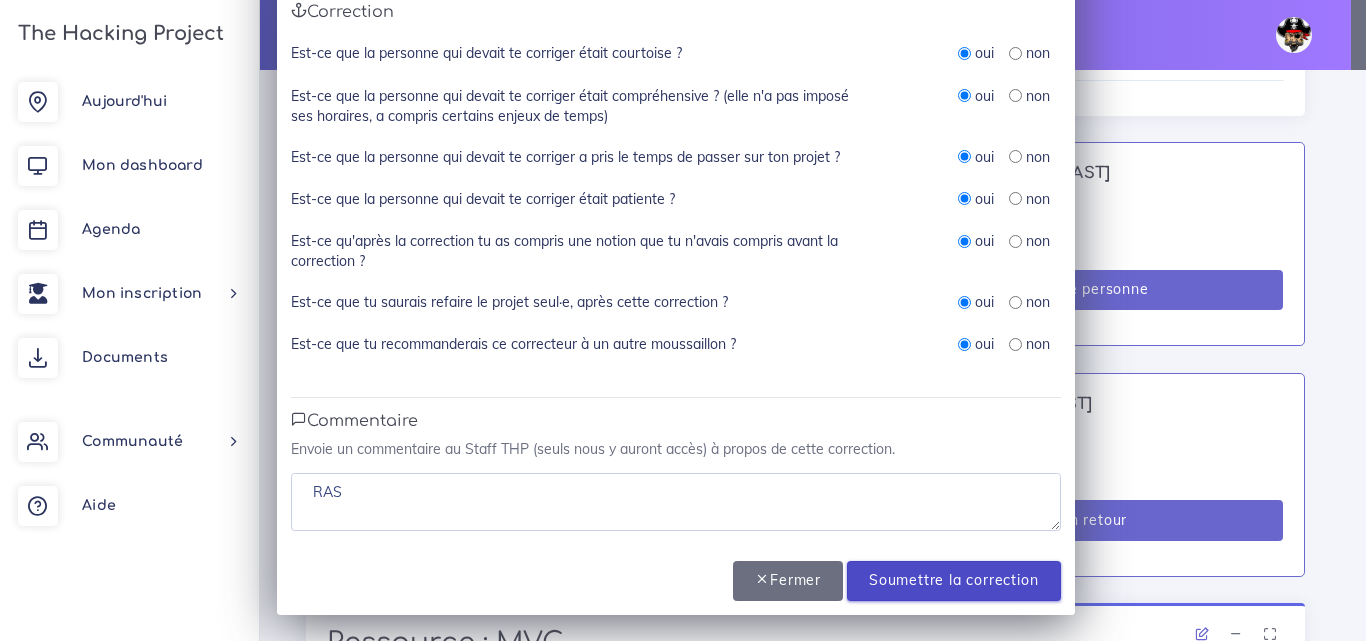 click on "Soumettre la correction" at bounding box center [953, 581] 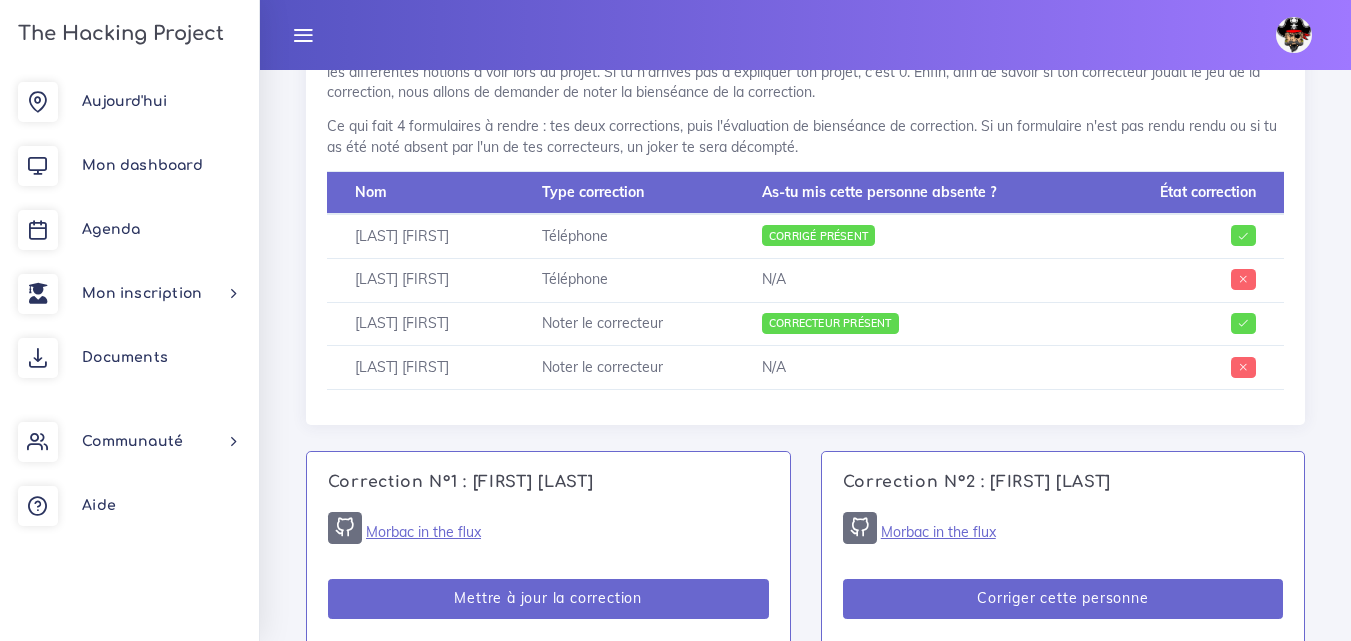 scroll, scrollTop: 876, scrollLeft: 0, axis: vertical 